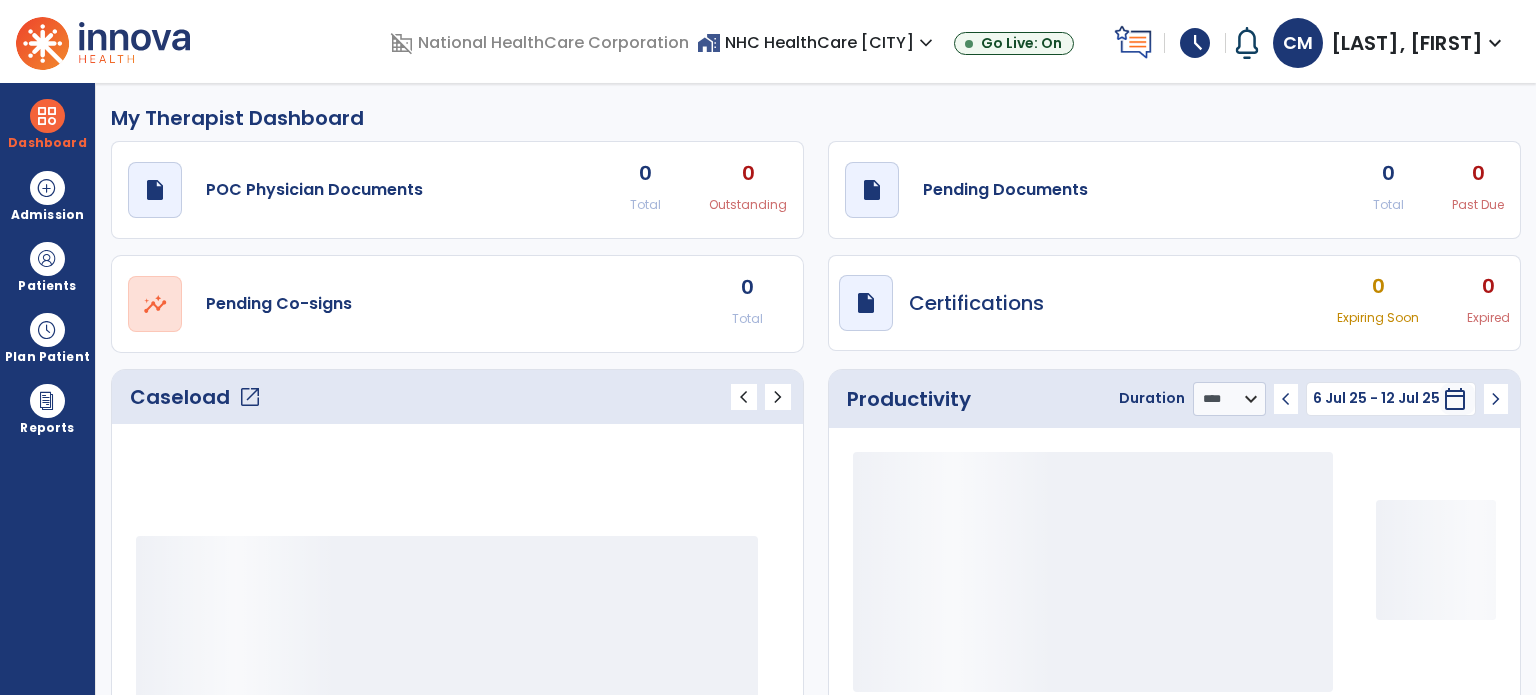 scroll, scrollTop: 0, scrollLeft: 0, axis: both 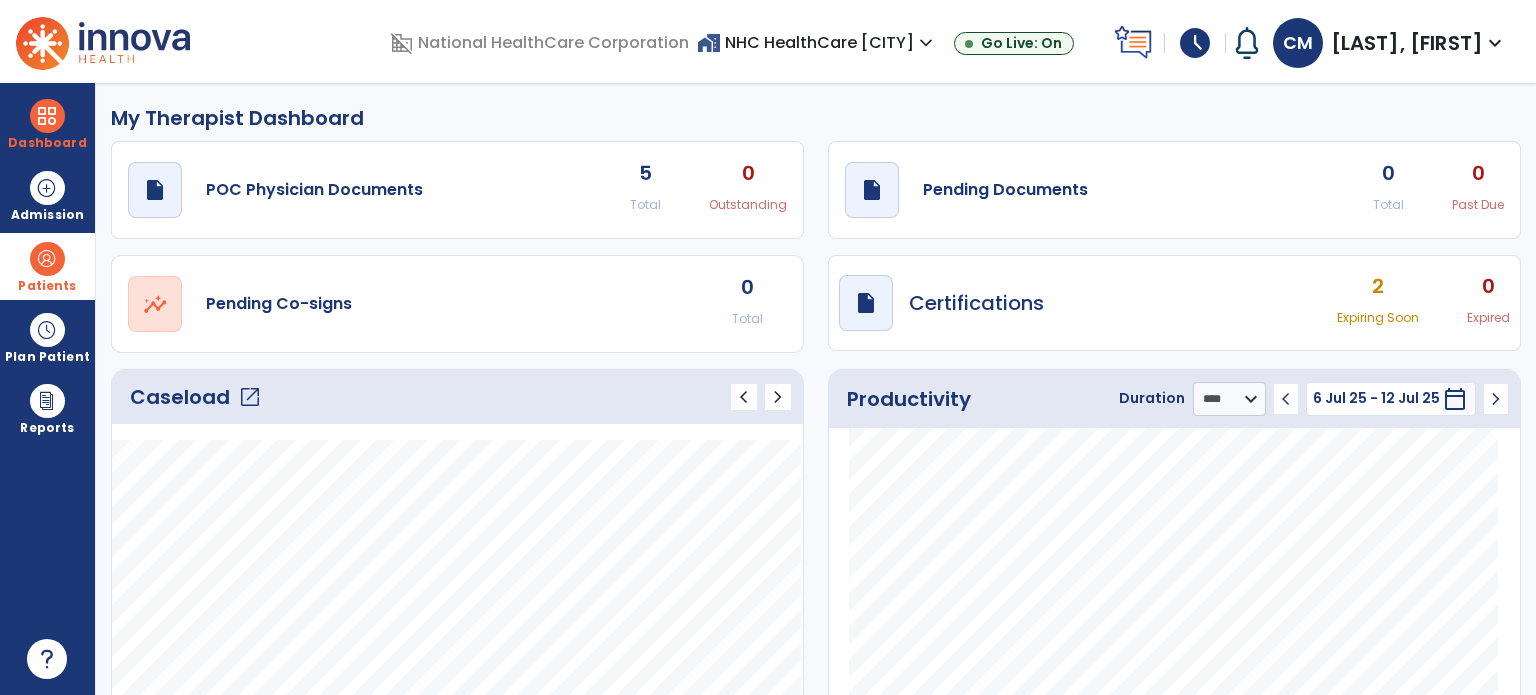 click at bounding box center (47, 259) 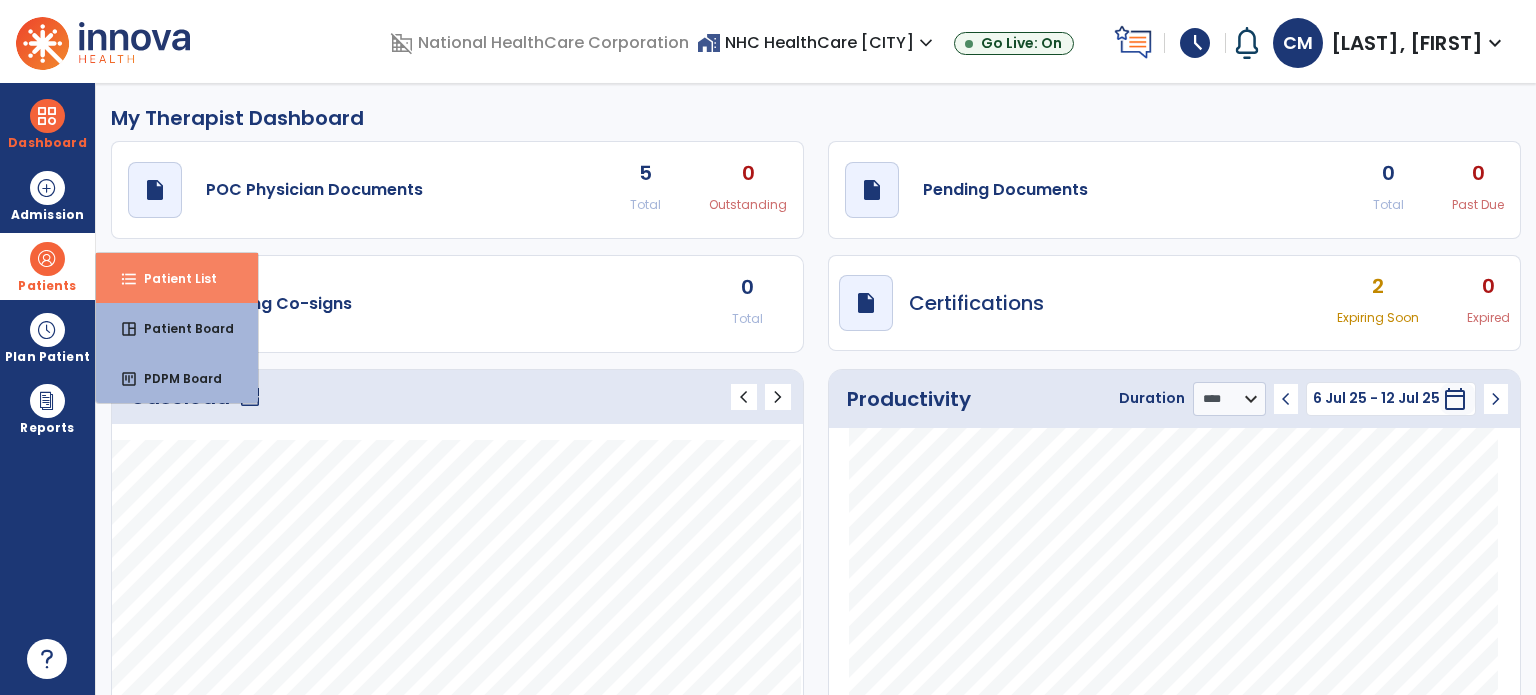 click on "format_list_bulleted  Patient List" at bounding box center (177, 278) 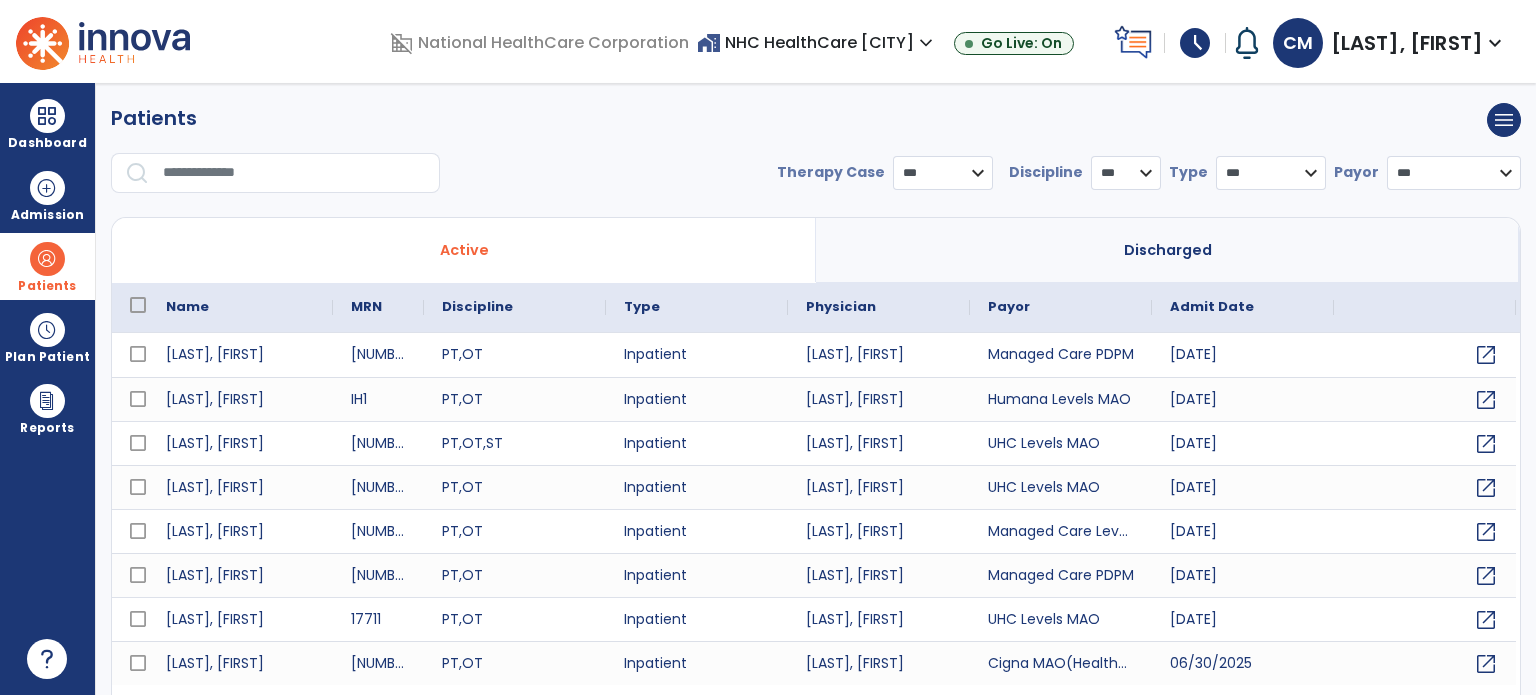 click at bounding box center (294, 173) 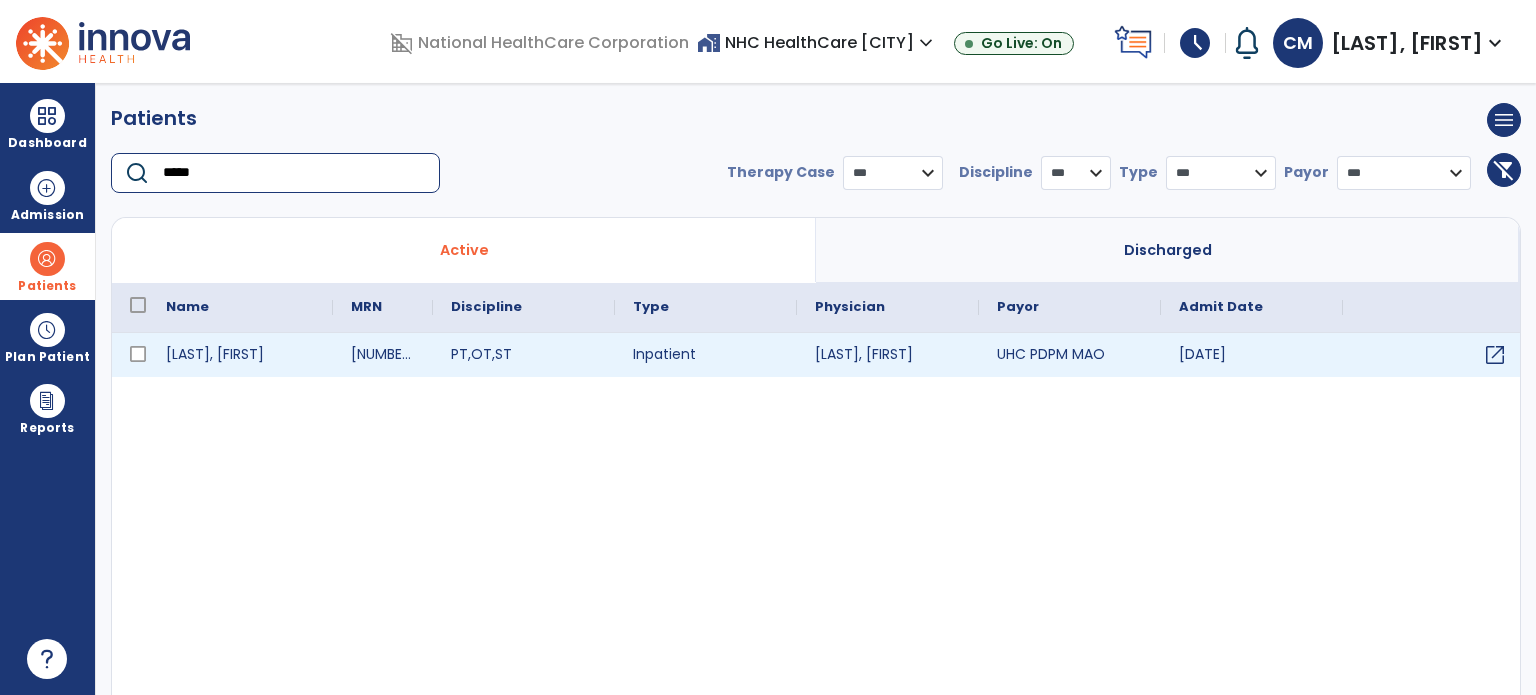 type on "*****" 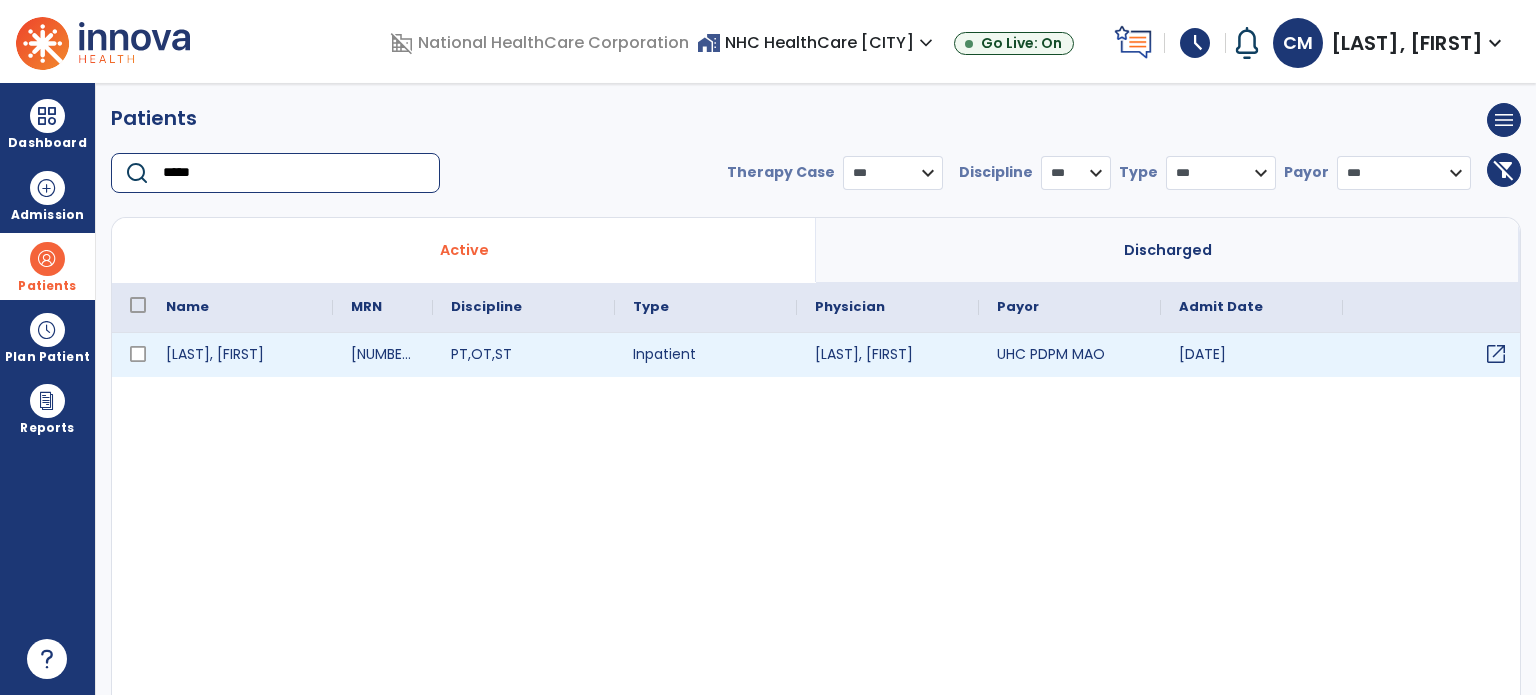 click on "open_in_new" at bounding box center [1496, 354] 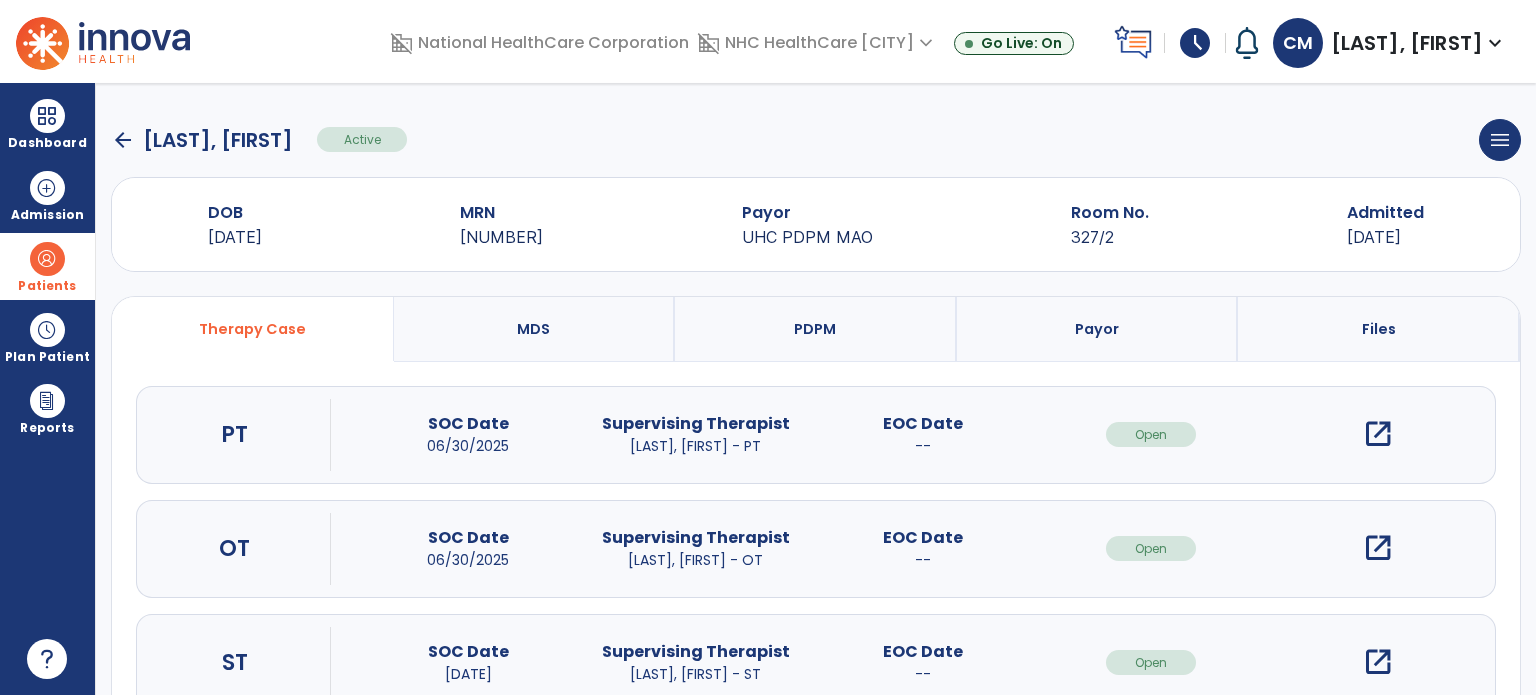 scroll, scrollTop: 62, scrollLeft: 0, axis: vertical 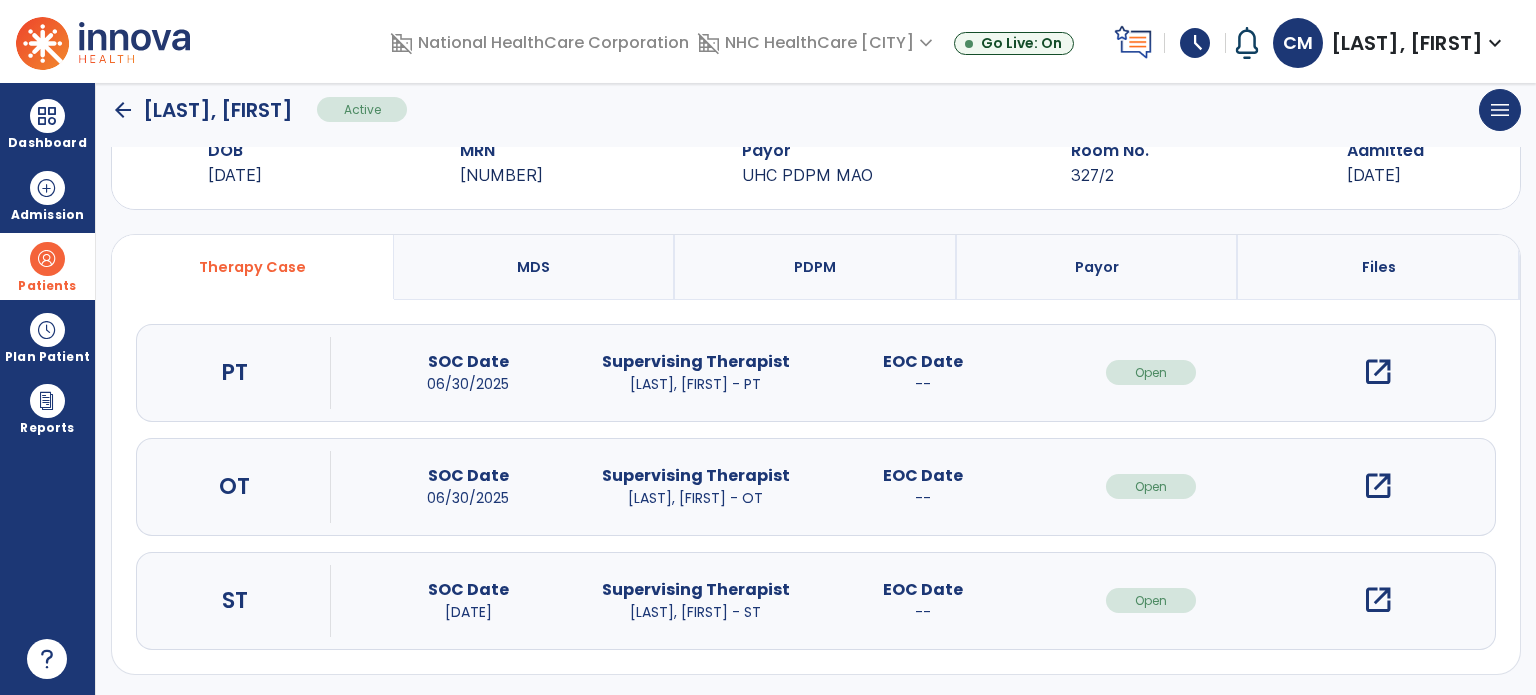 click on "open_in_new" at bounding box center (1378, 372) 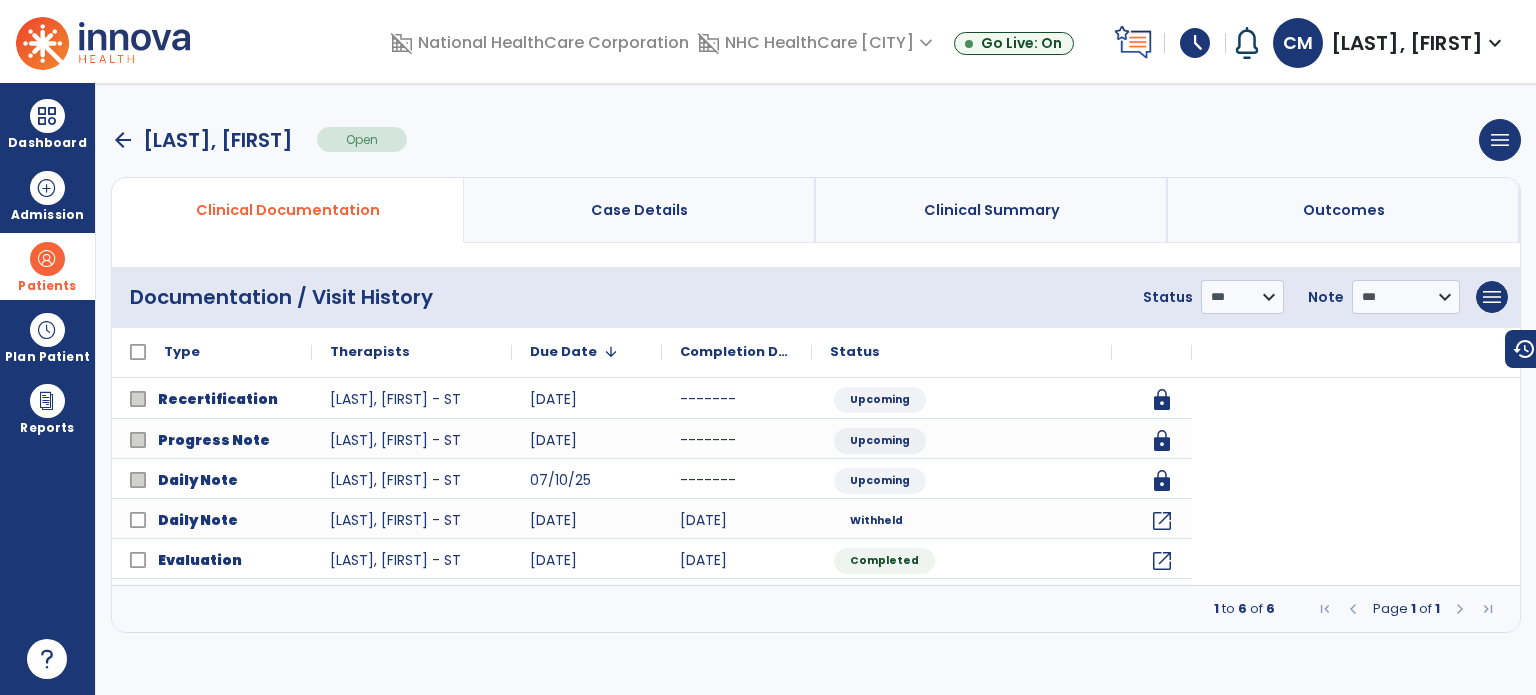 scroll, scrollTop: 0, scrollLeft: 0, axis: both 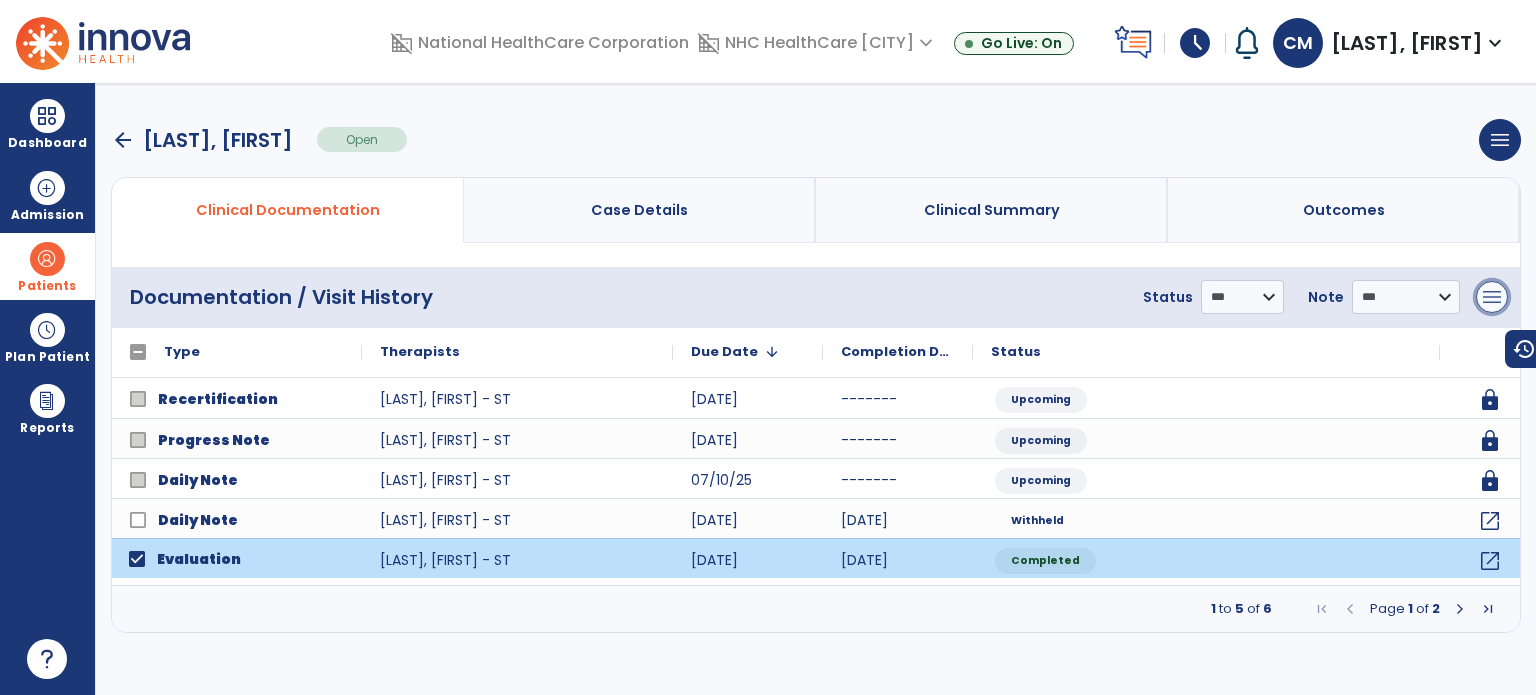 click on "menu" at bounding box center (1492, 297) 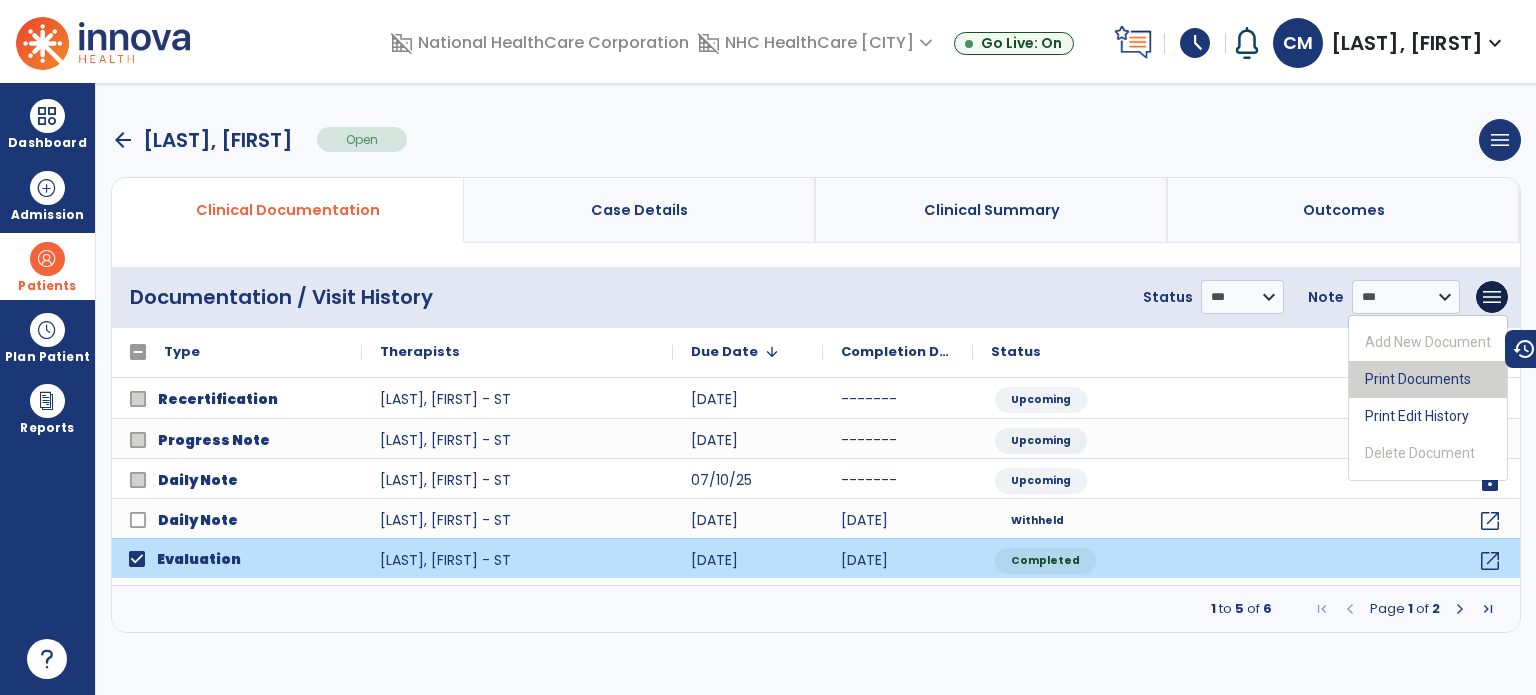 click on "Print Documents" at bounding box center [1428, 379] 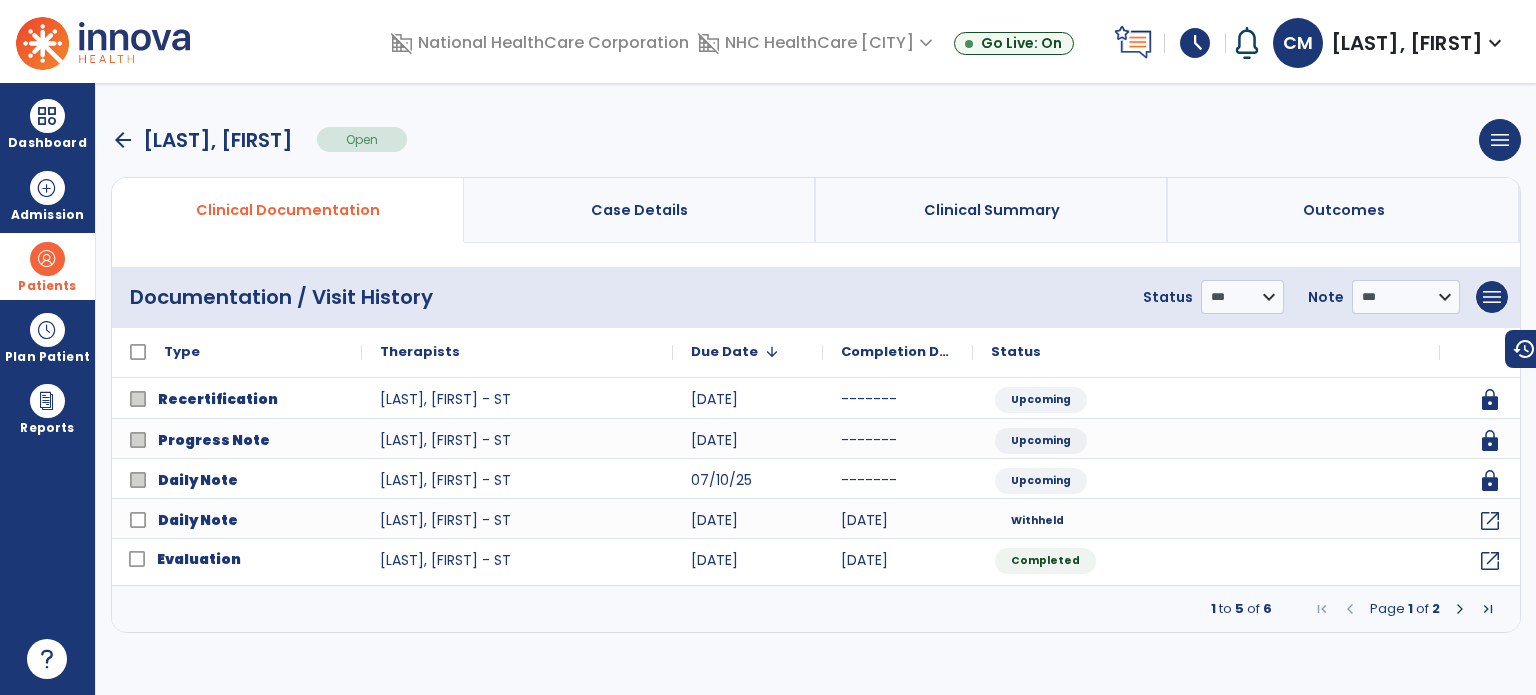 click at bounding box center [47, 259] 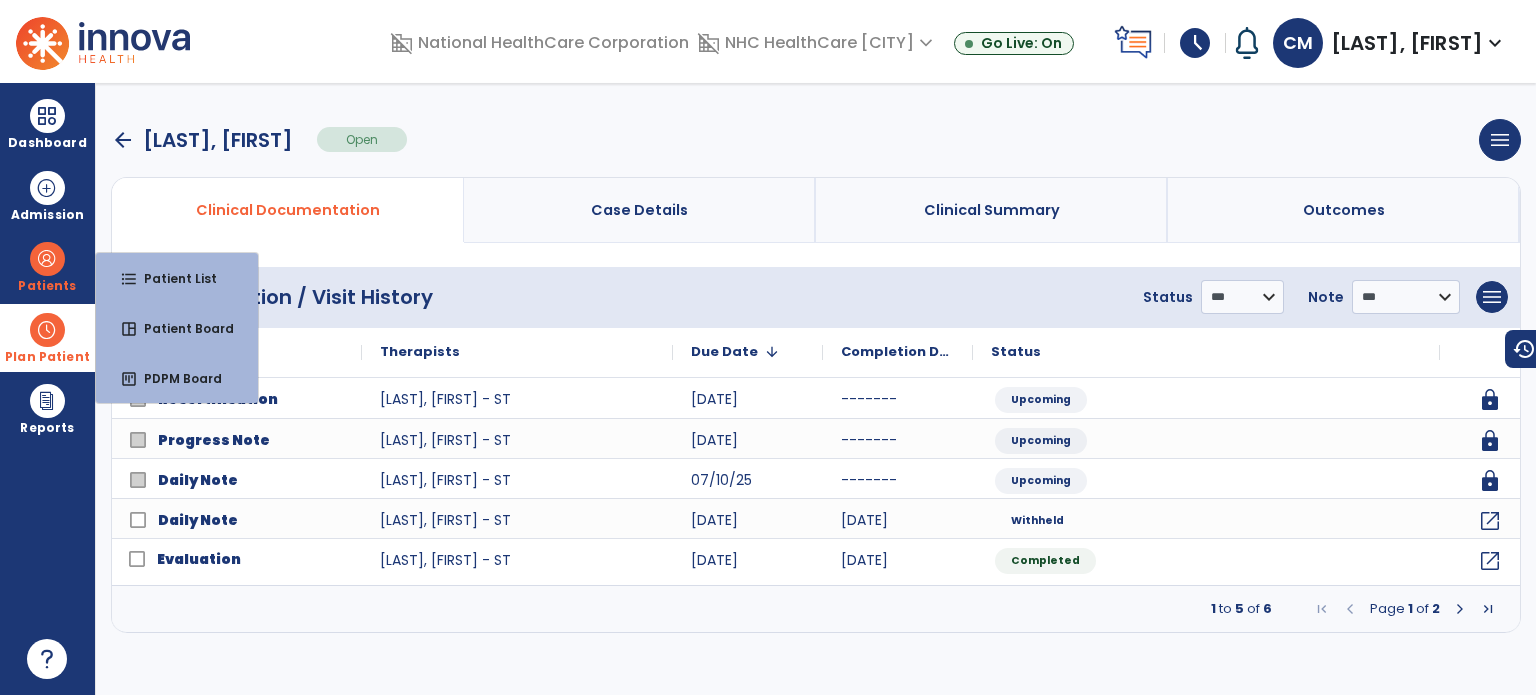 click on "Plan Patient" at bounding box center (47, 286) 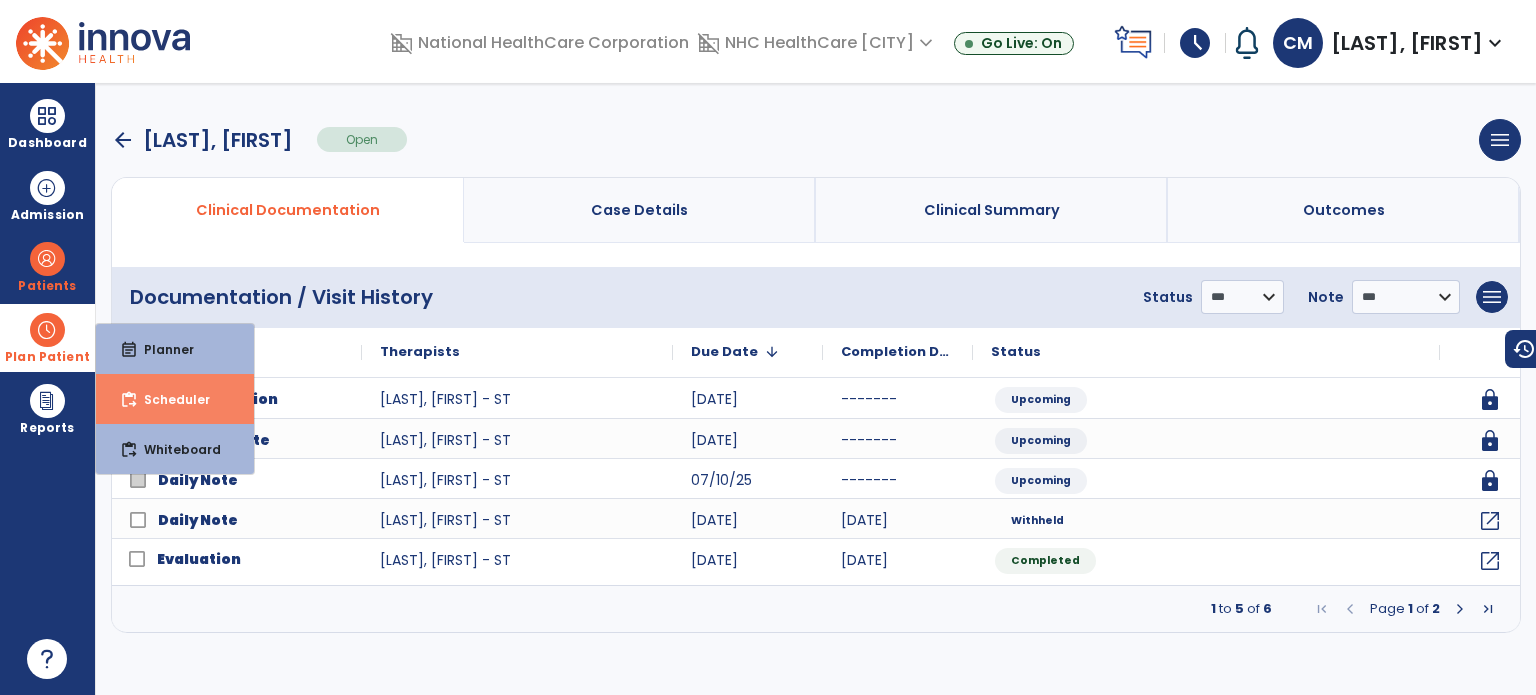 click on "Scheduler" at bounding box center [161, 349] 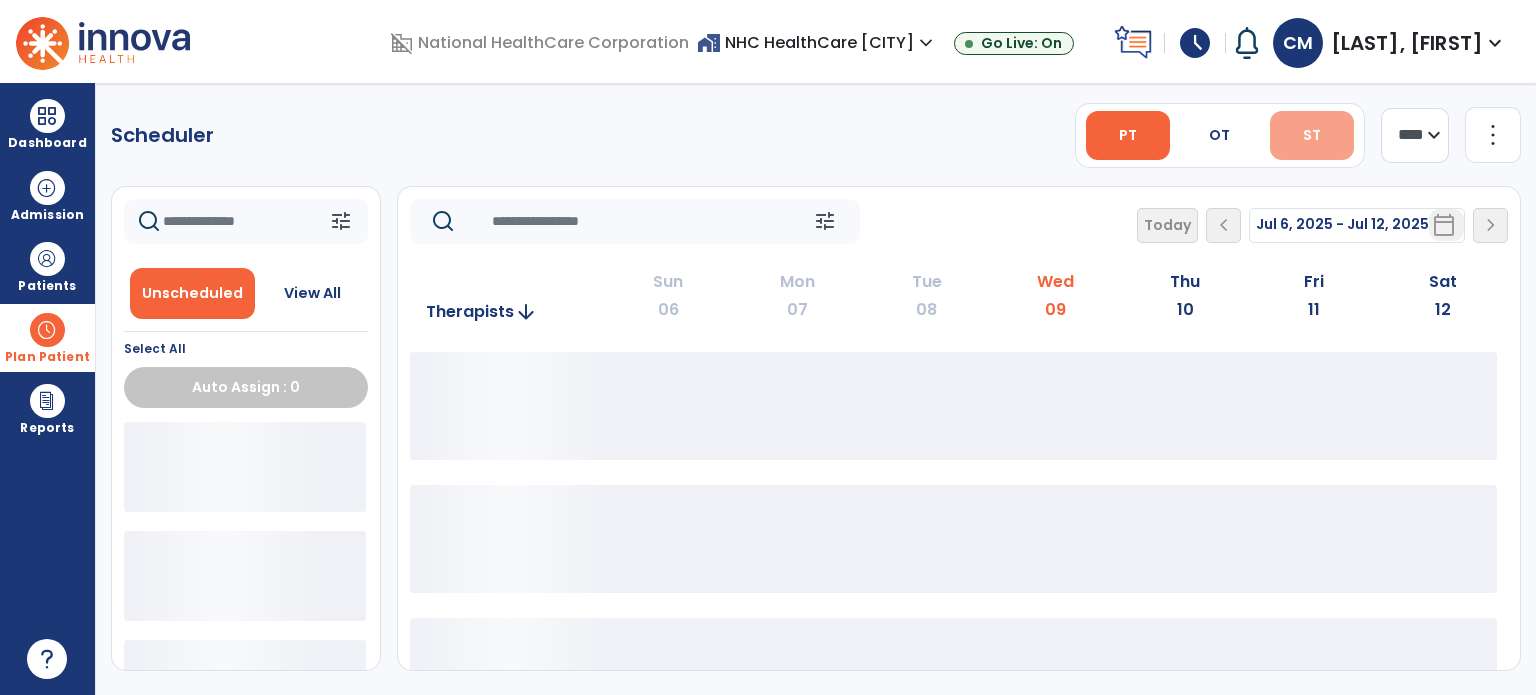 click on "ST" at bounding box center (1220, 135) 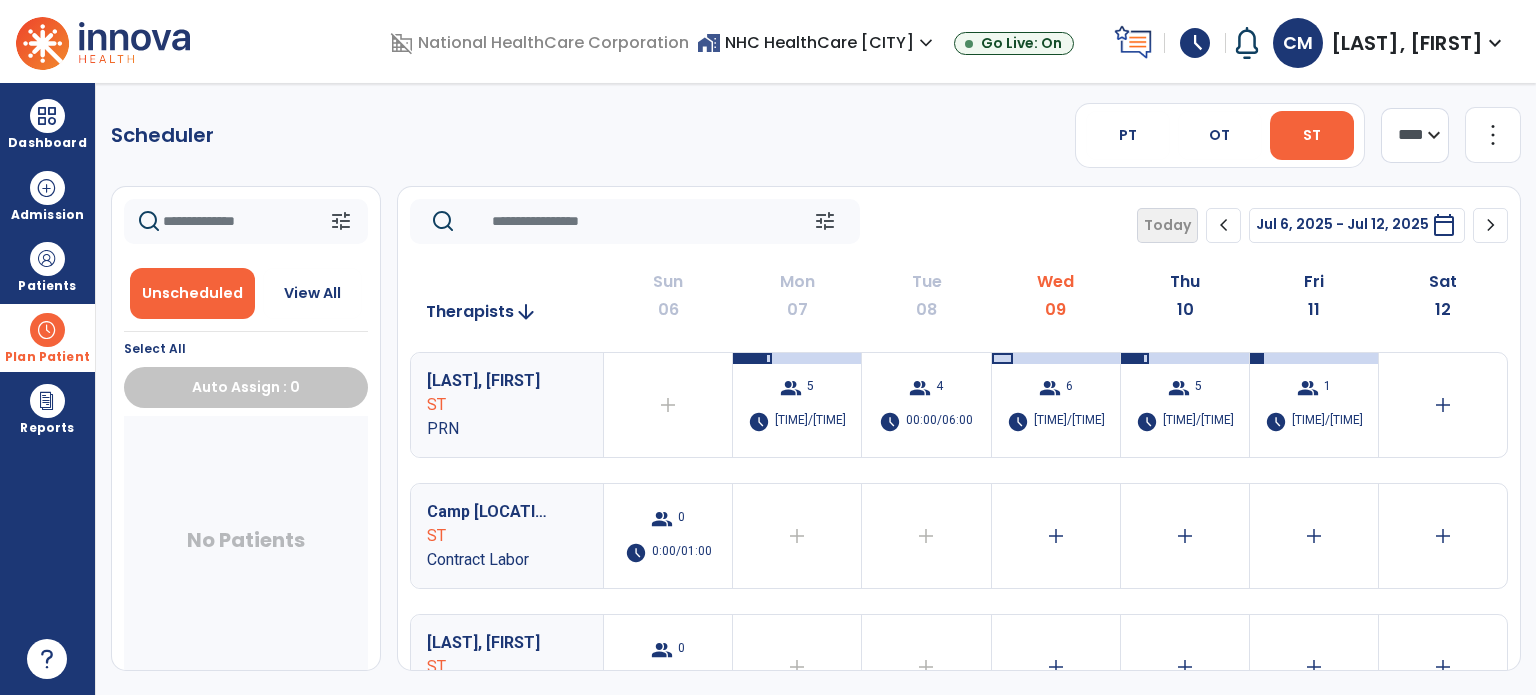 scroll, scrollTop: 0, scrollLeft: 0, axis: both 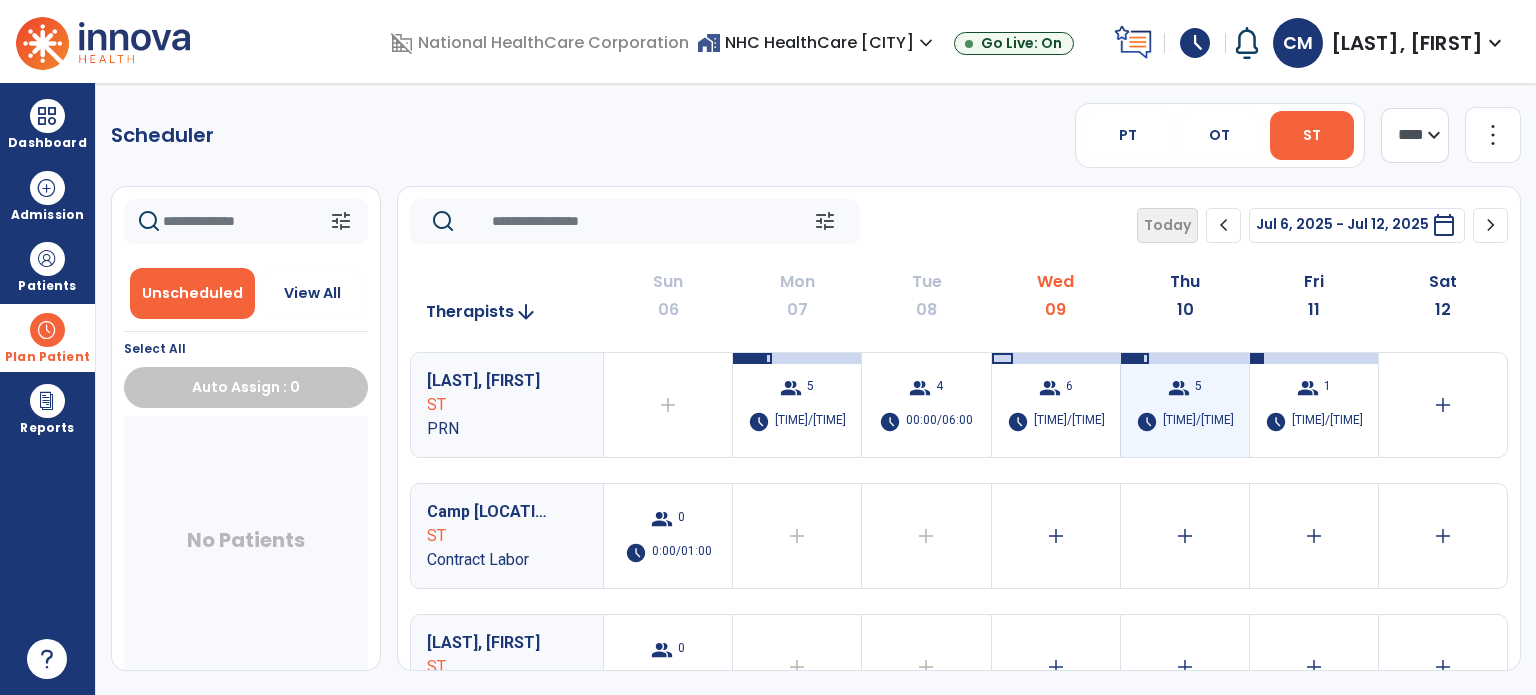 click on "[TIME]/[TIME]" at bounding box center (1198, 422) 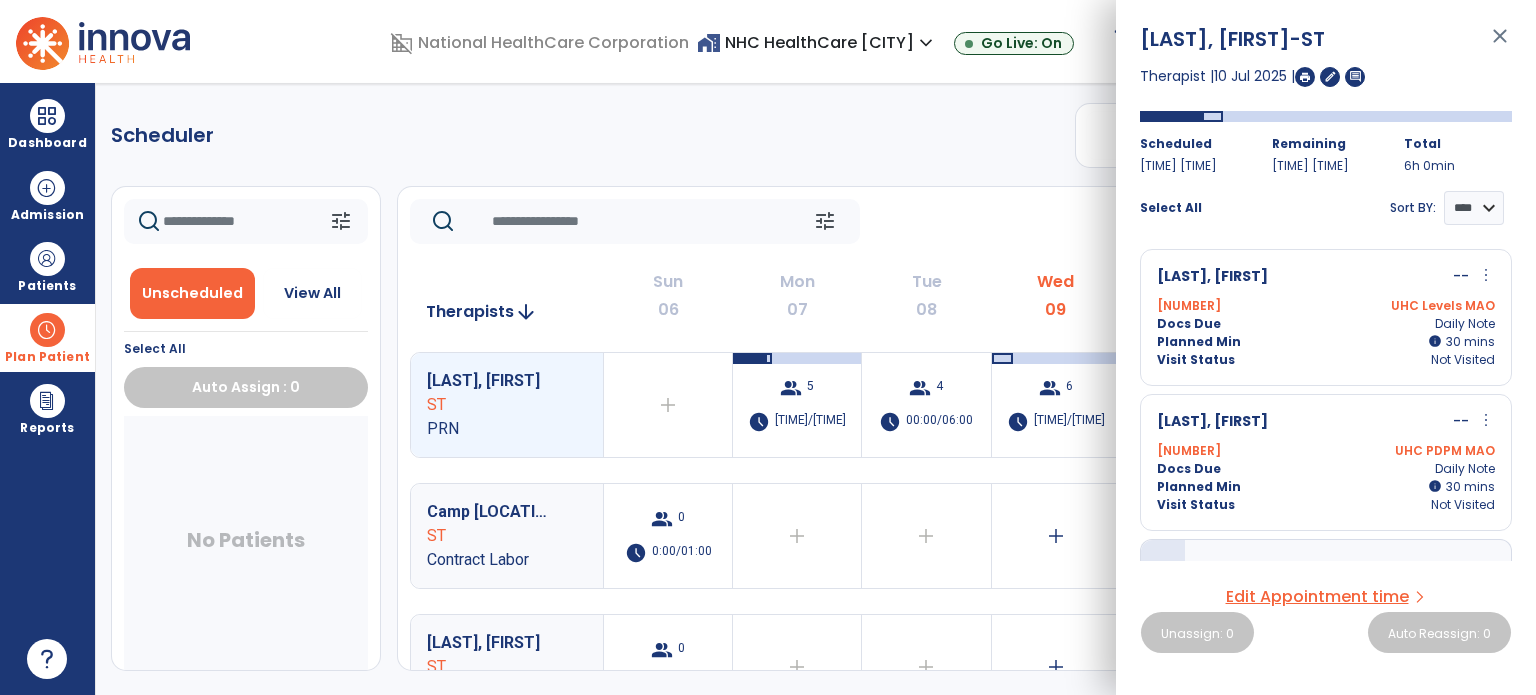 click at bounding box center [47, 330] 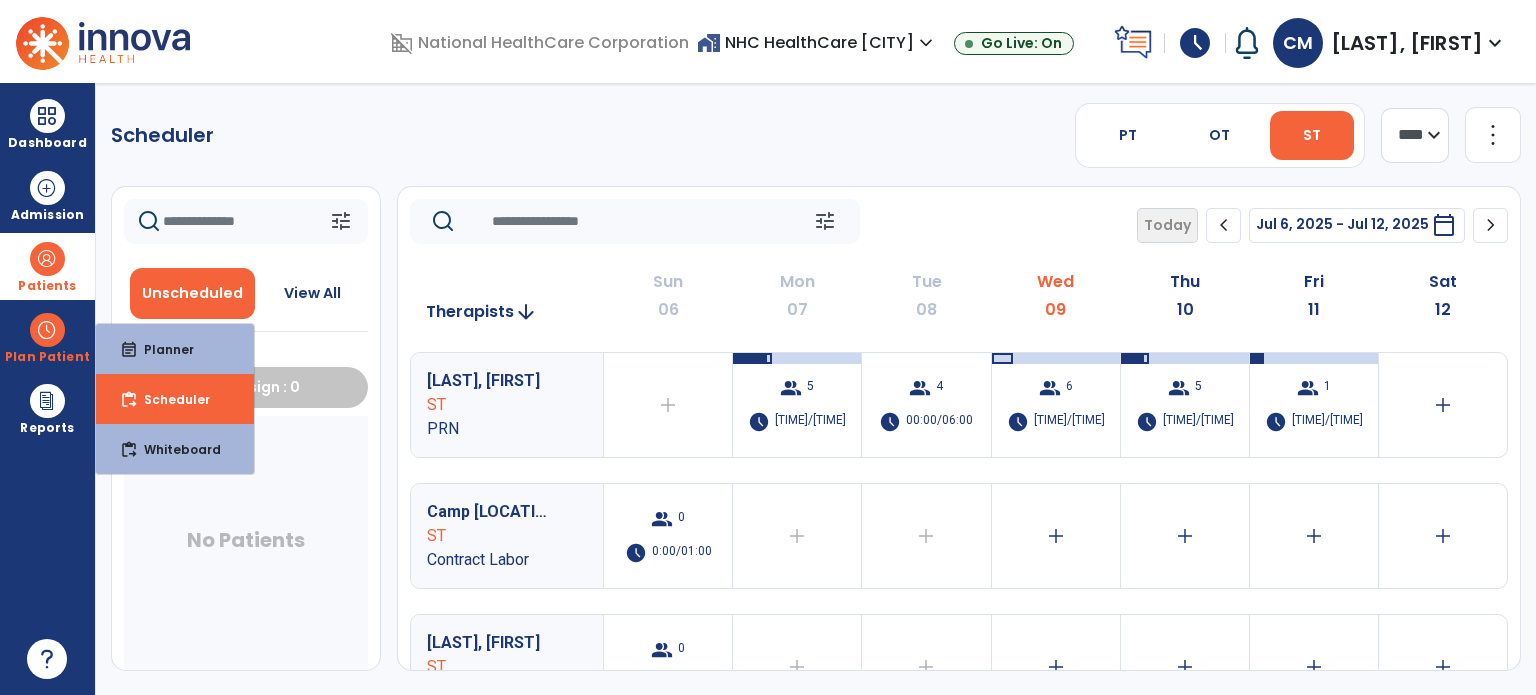 click on "Patients" at bounding box center (47, 266) 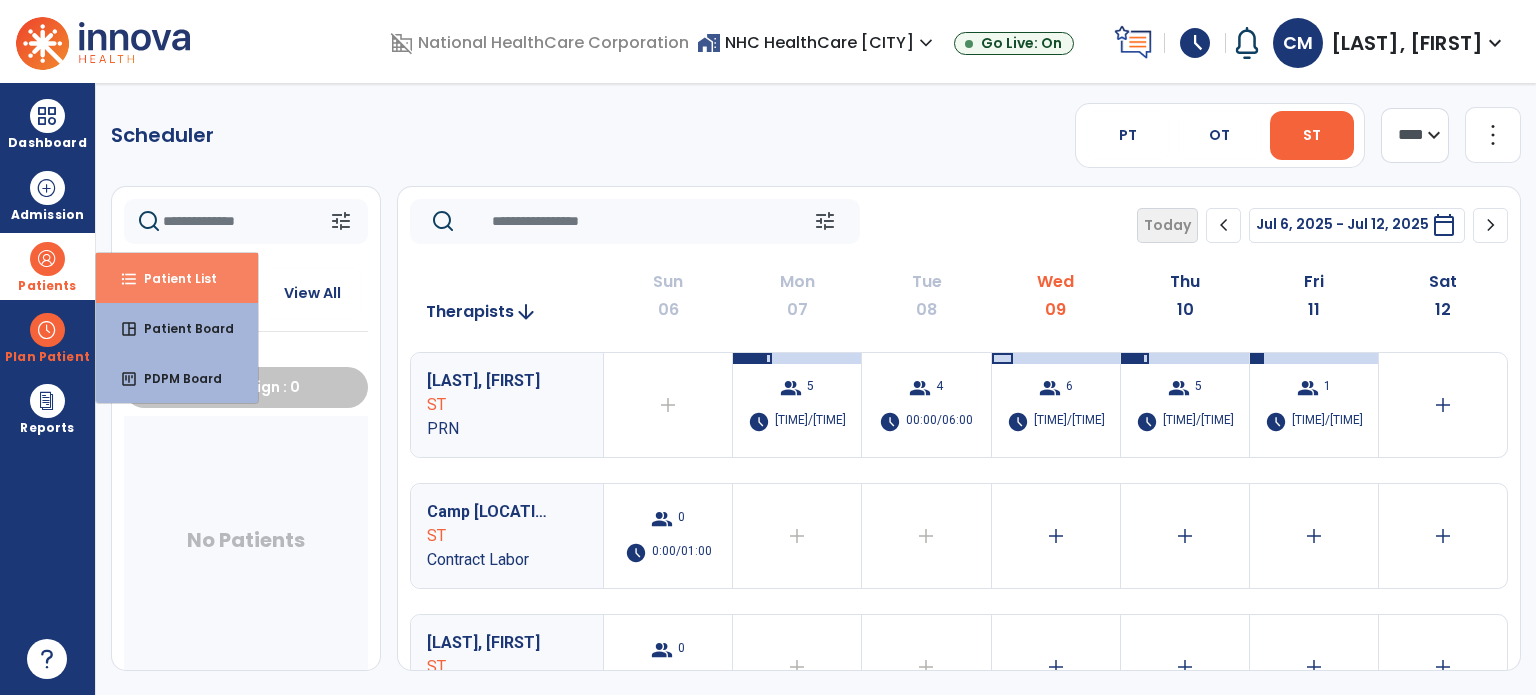 click on "Patient List" at bounding box center (172, 278) 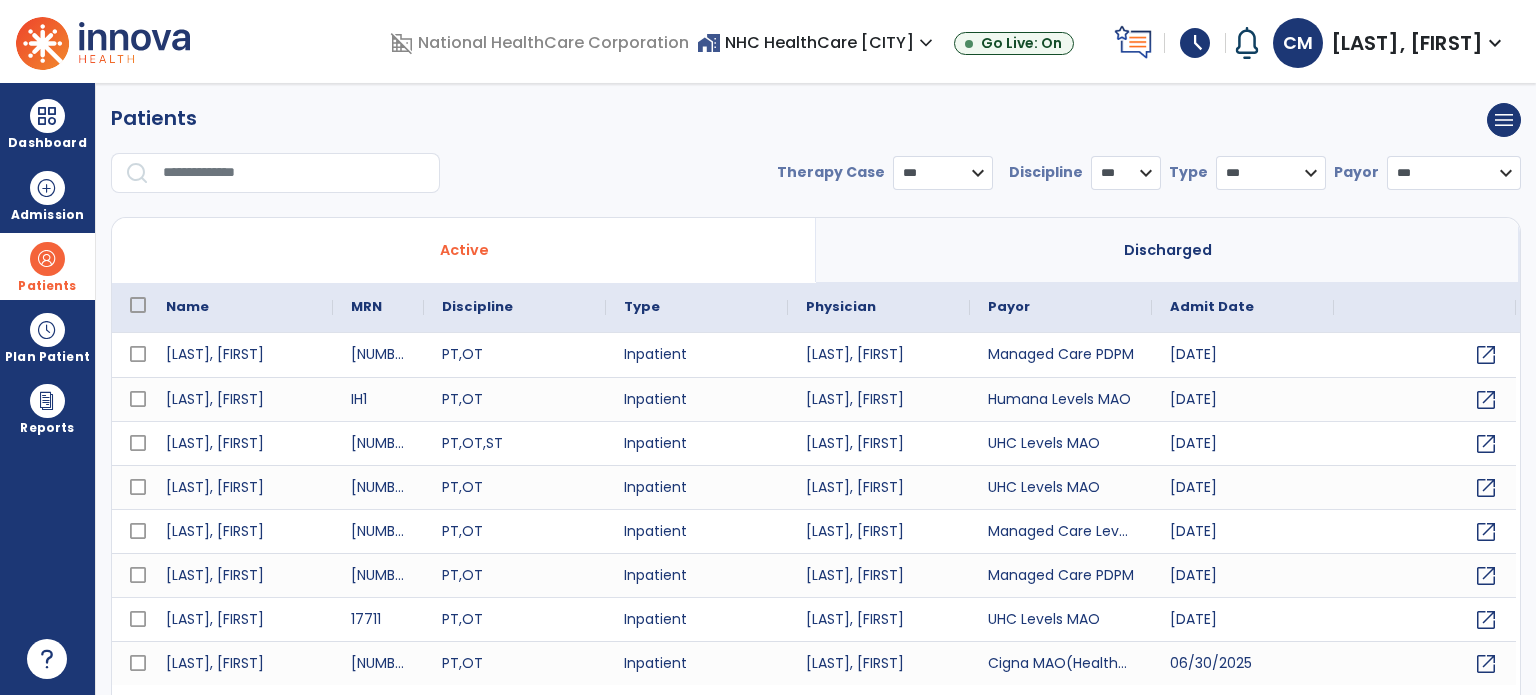 click at bounding box center (294, 173) 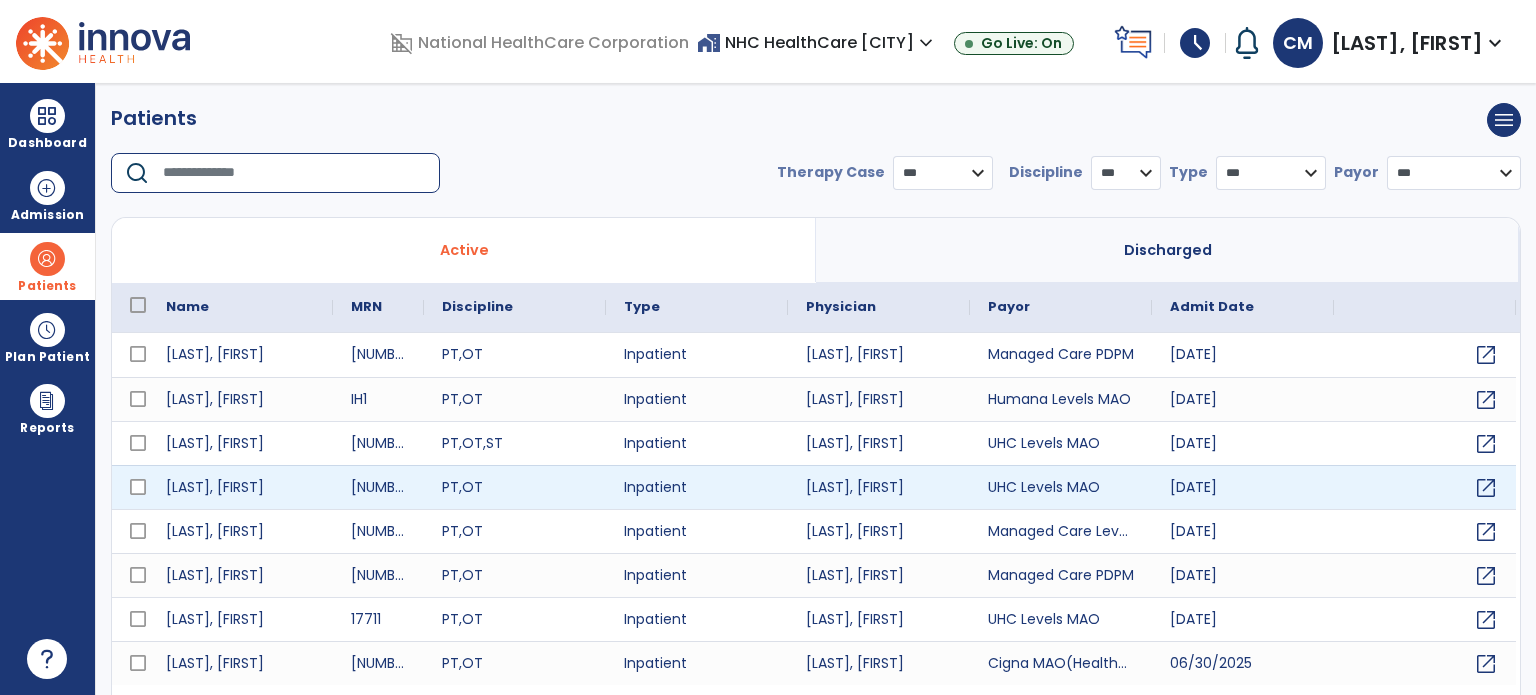 scroll, scrollTop: 46, scrollLeft: 0, axis: vertical 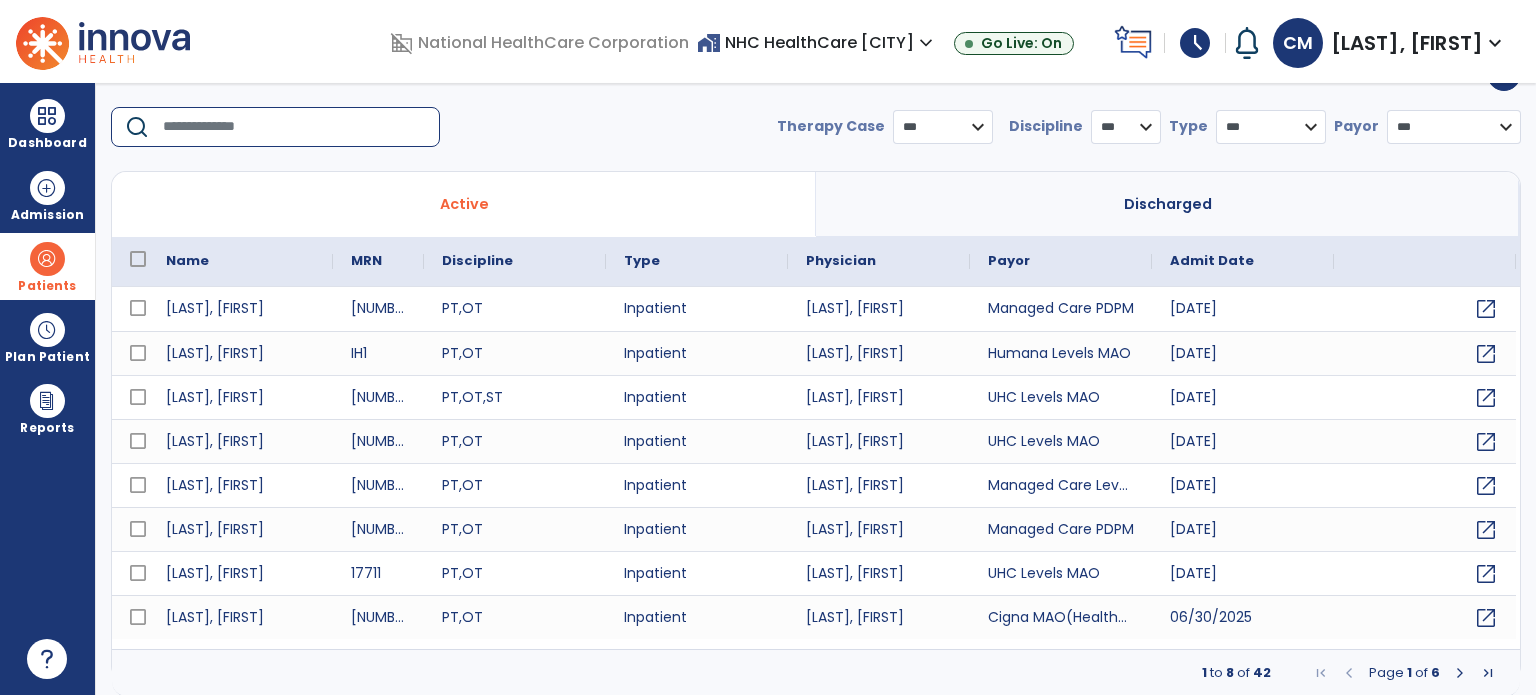 click at bounding box center (294, 127) 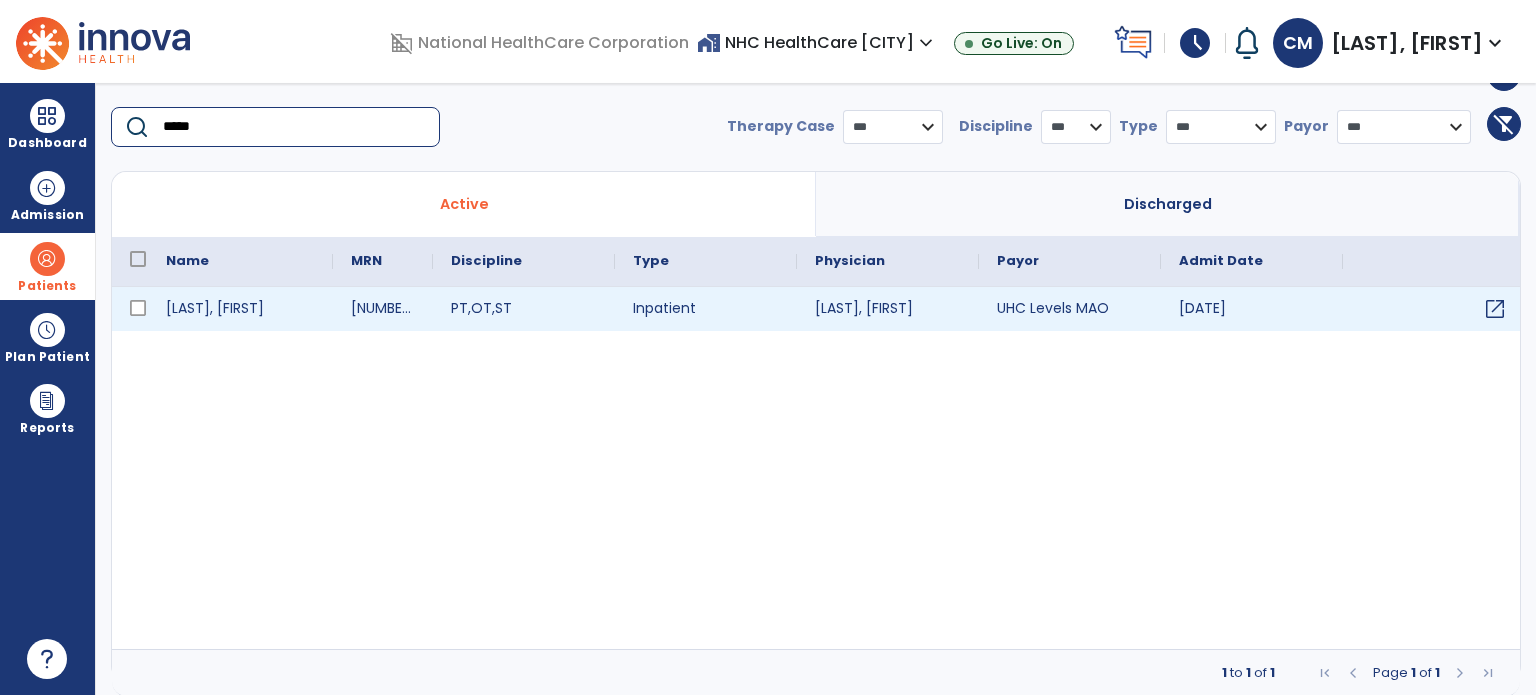 type on "*****" 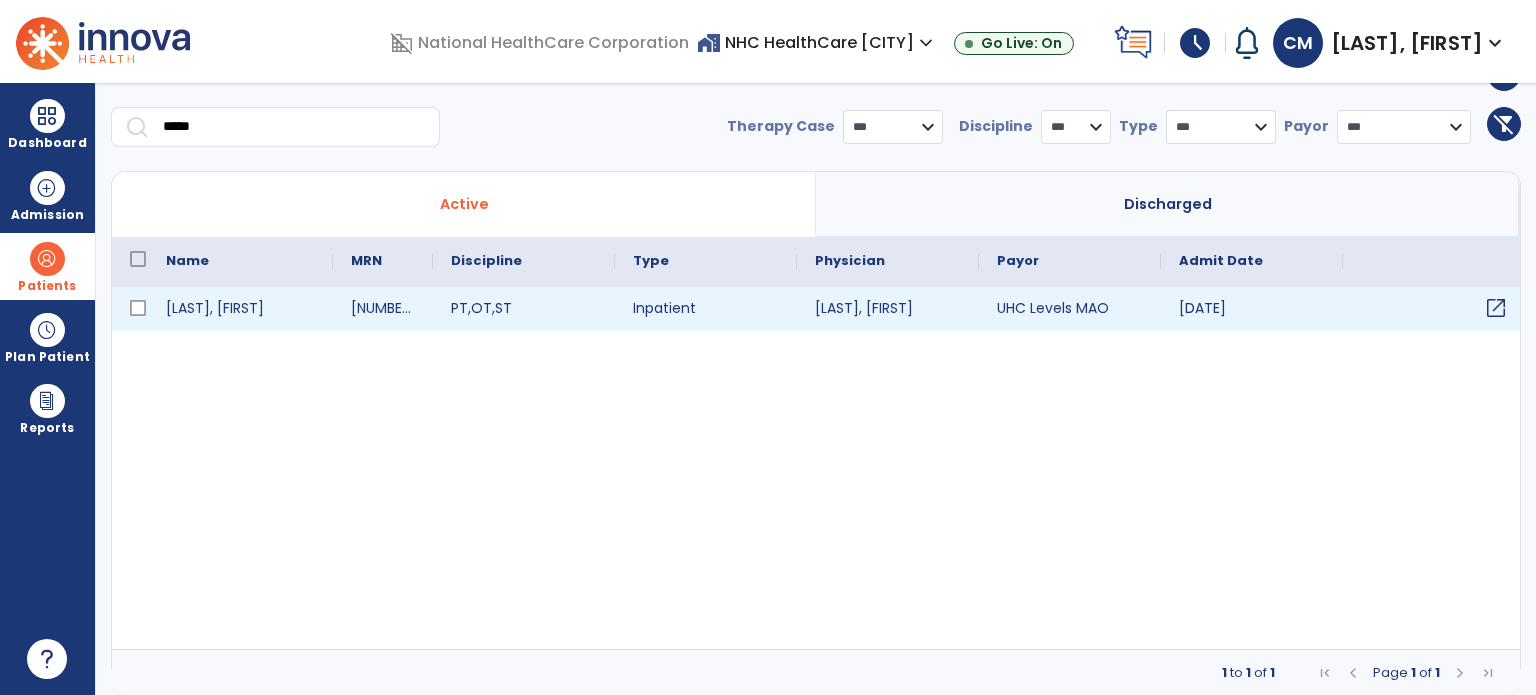 click on "open_in_new" at bounding box center (1496, 308) 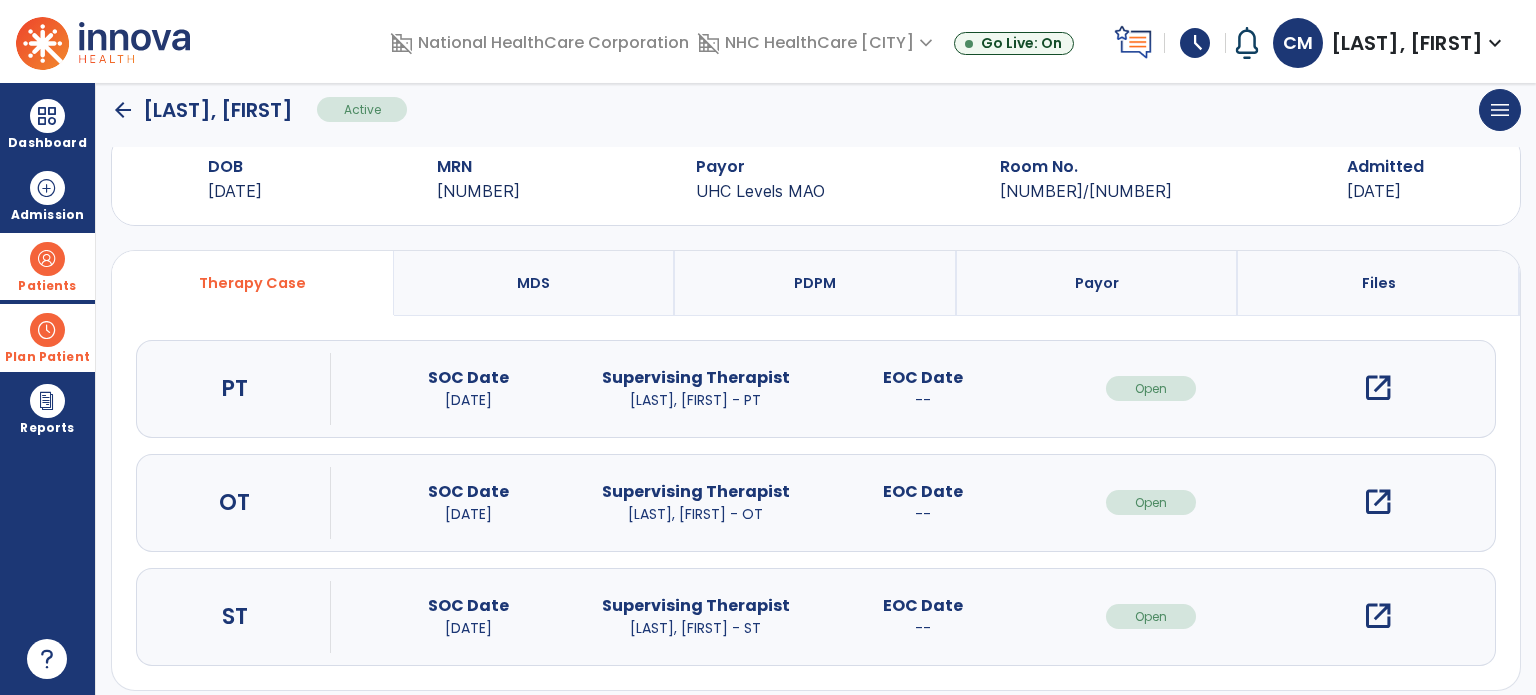 click at bounding box center (47, 330) 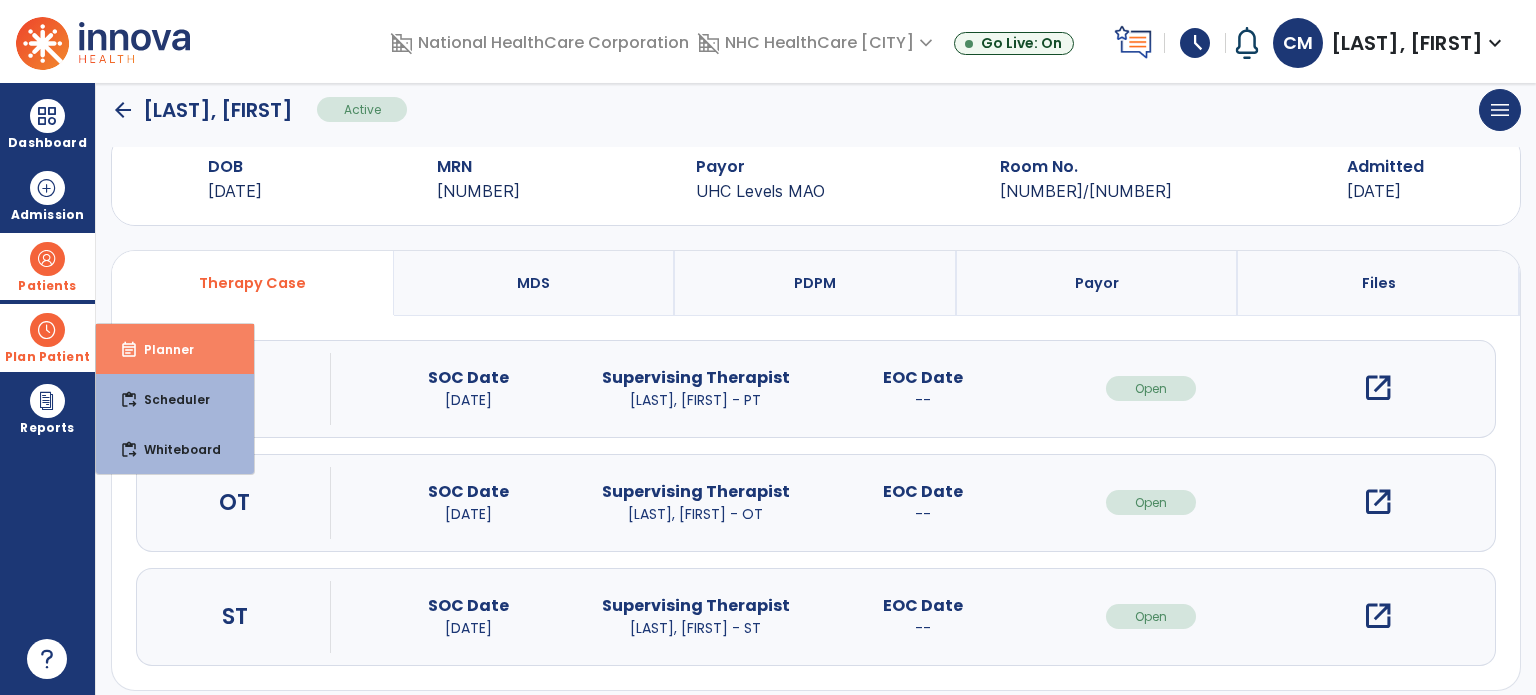 click on "Planner" at bounding box center [161, 349] 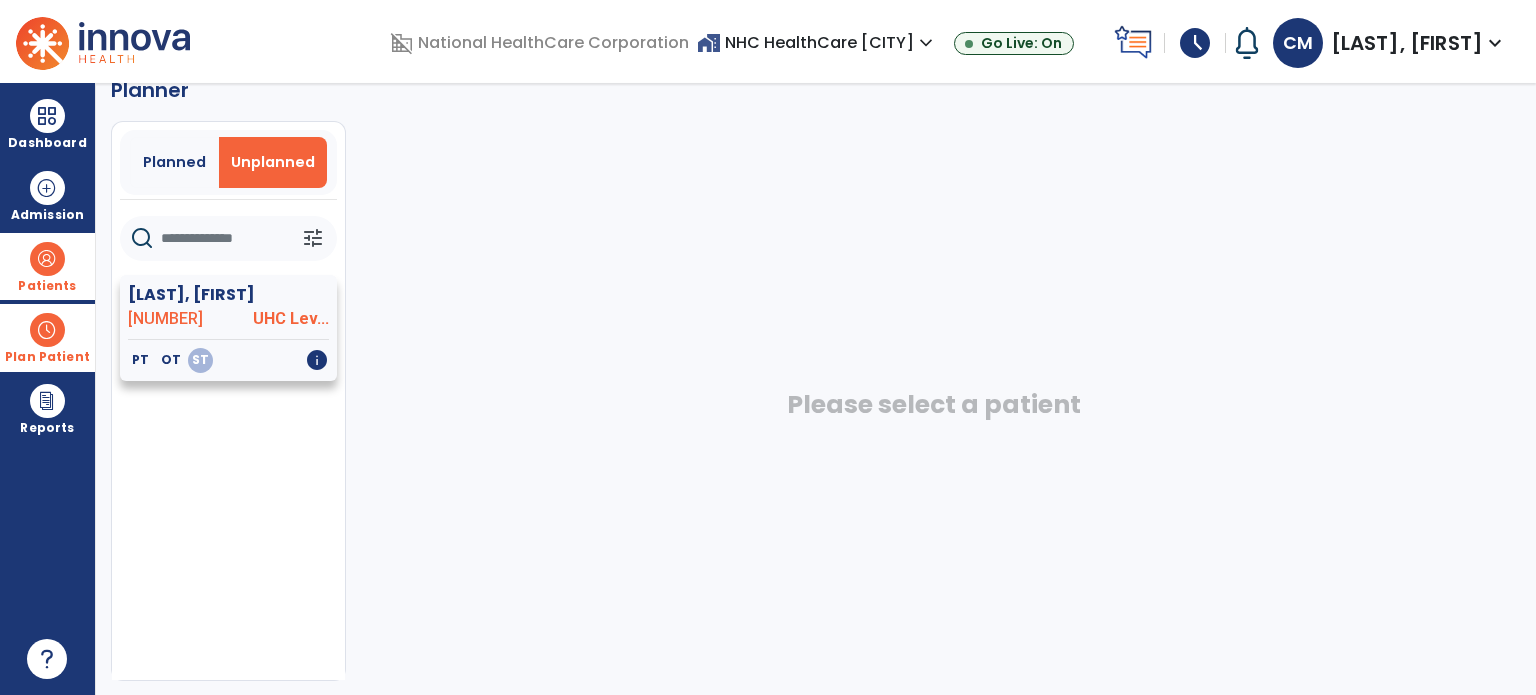 click on "[LAST], [FIRST]" at bounding box center [191, 295] 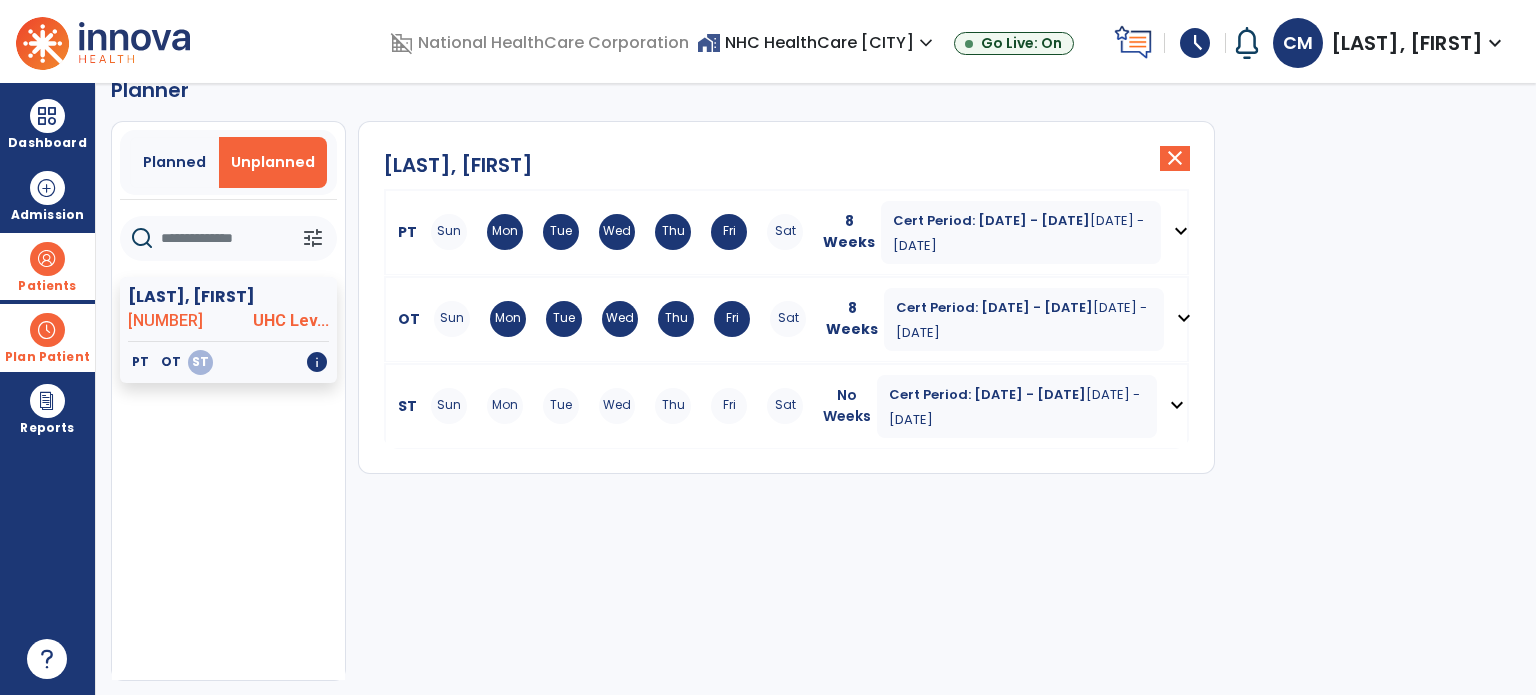 click on "Mon" at bounding box center [505, 406] 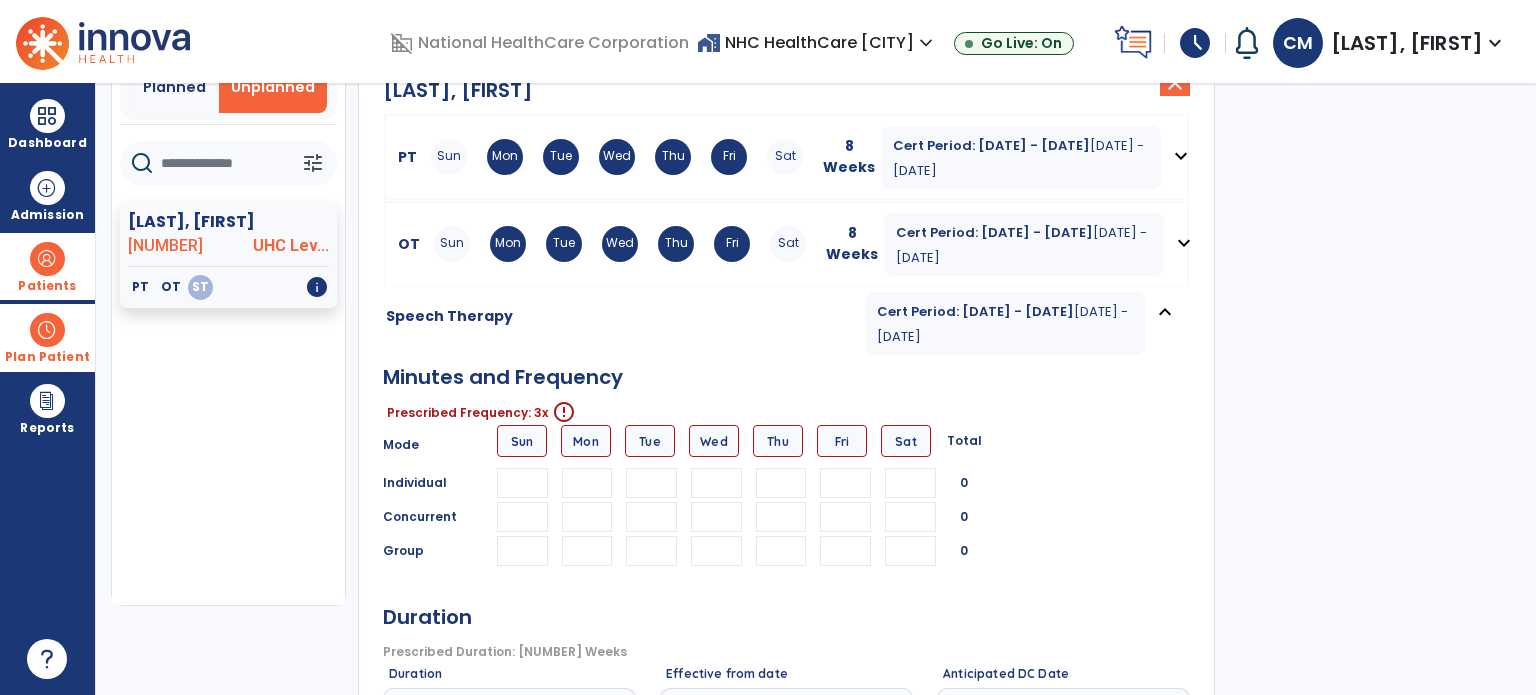 scroll, scrollTop: 112, scrollLeft: 0, axis: vertical 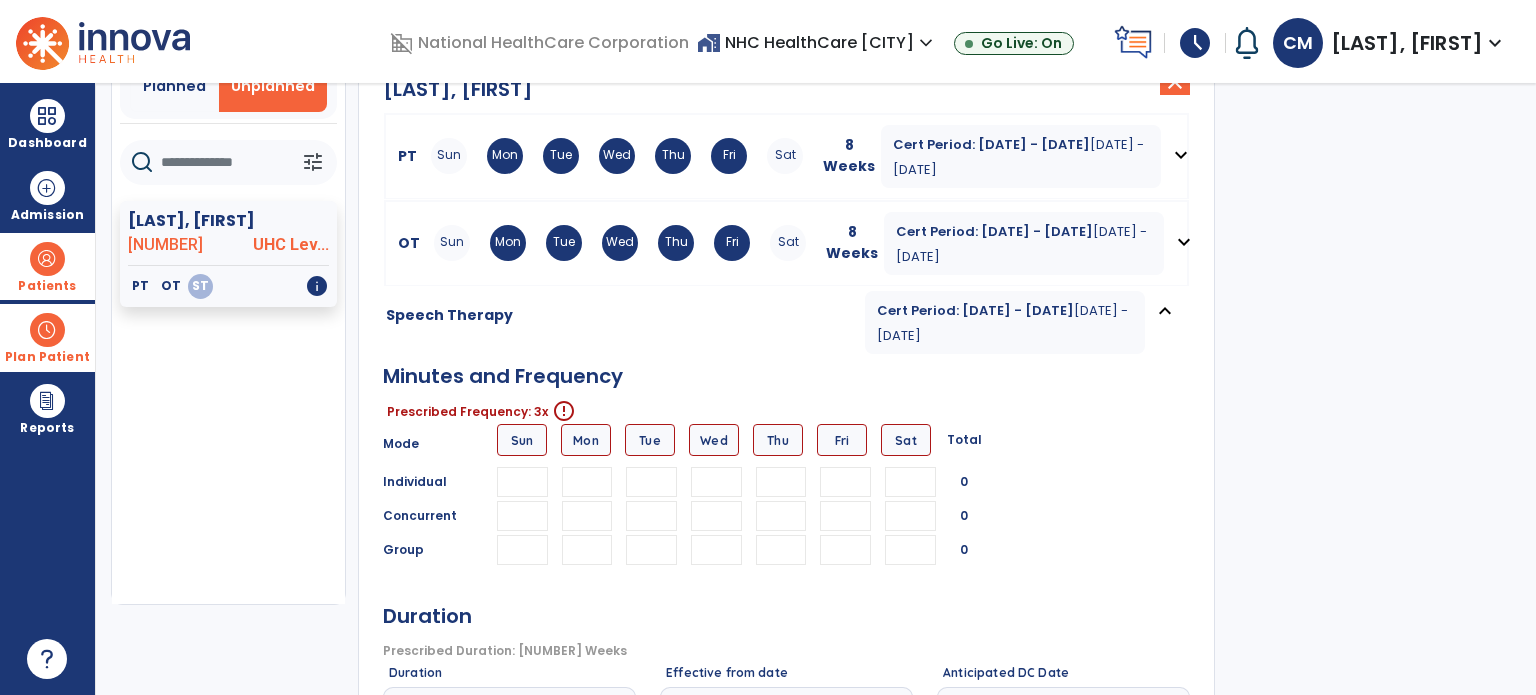 click at bounding box center (716, 482) 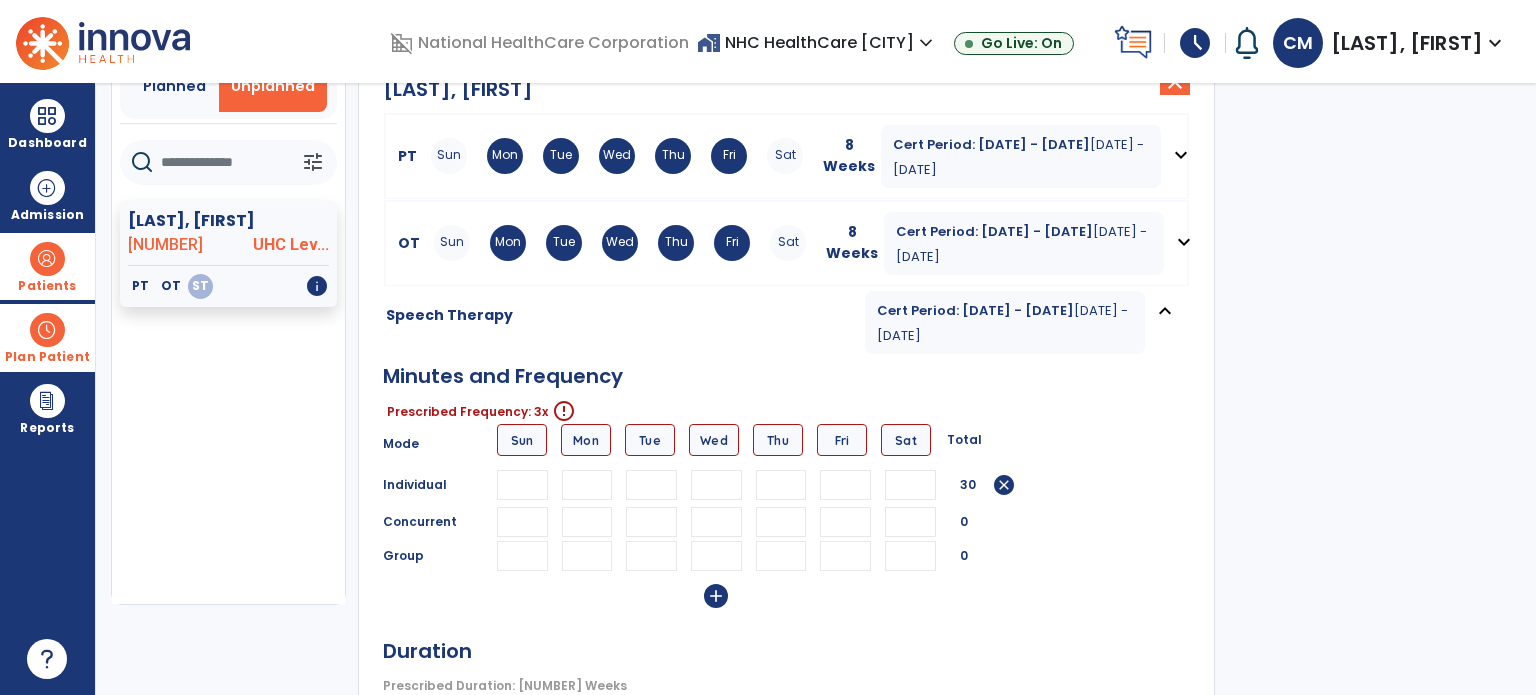 type on "**" 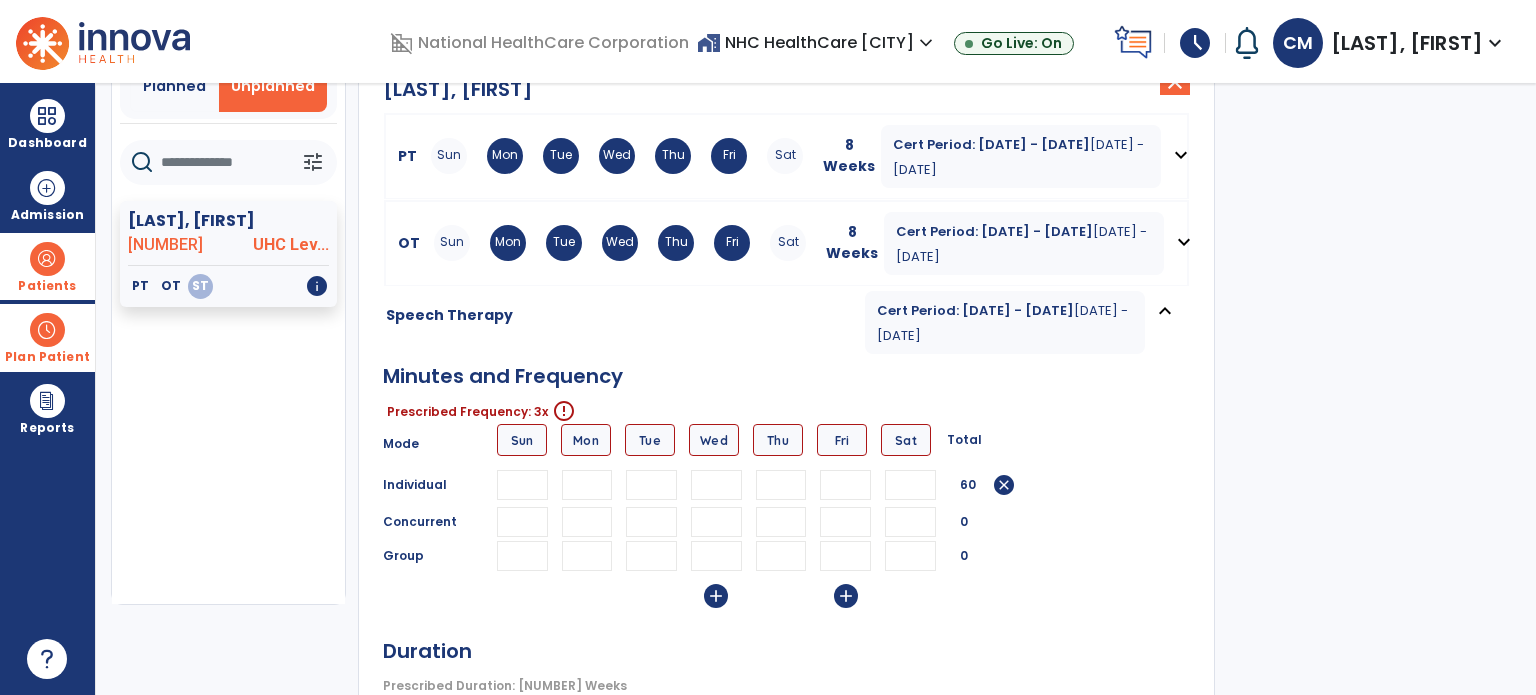 type on "**" 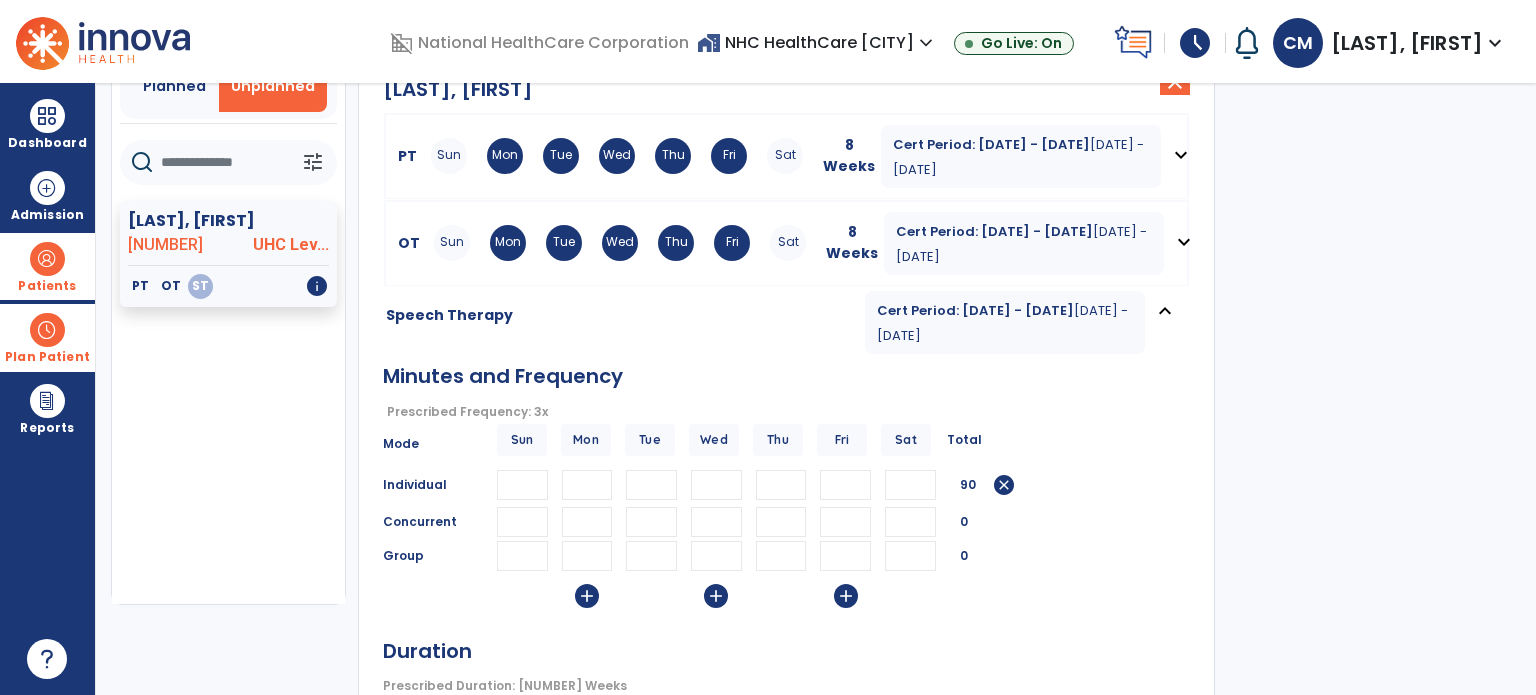 type on "**" 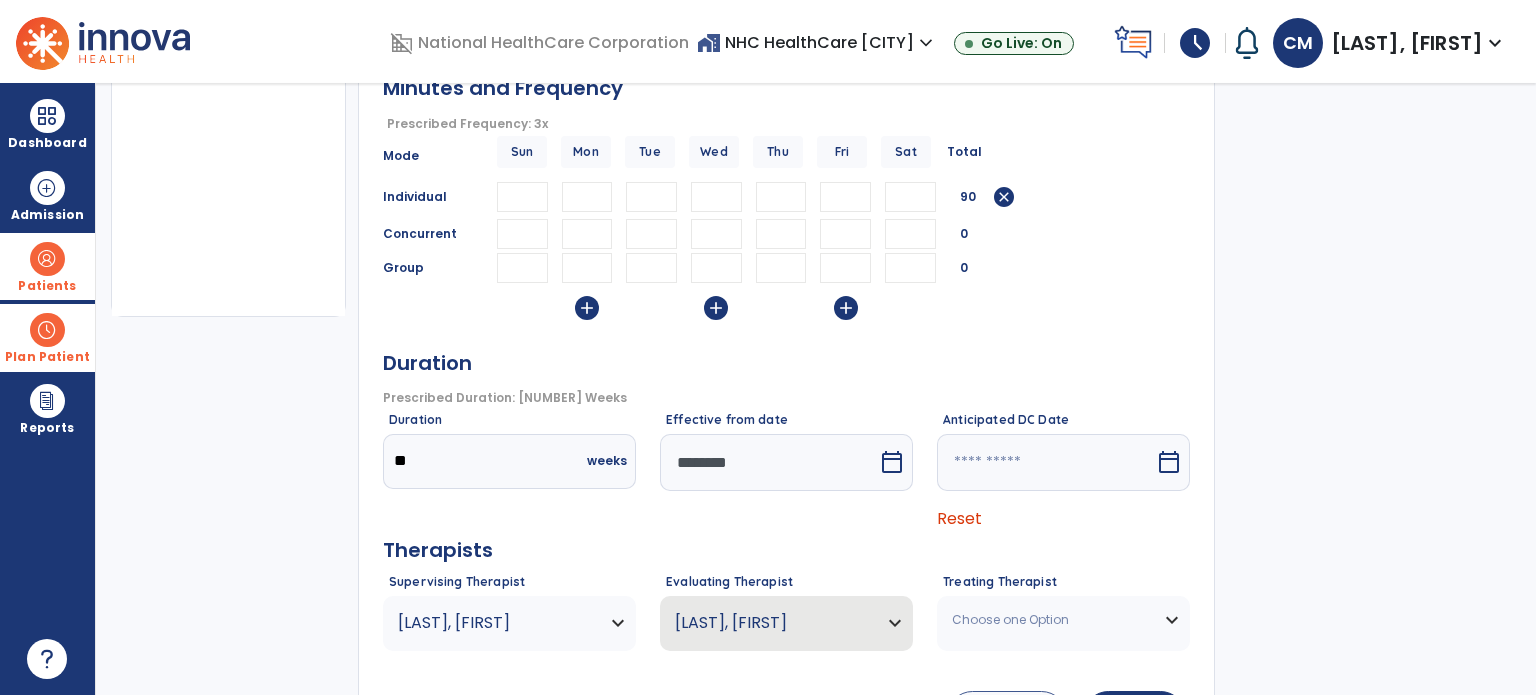 scroll, scrollTop: 424, scrollLeft: 0, axis: vertical 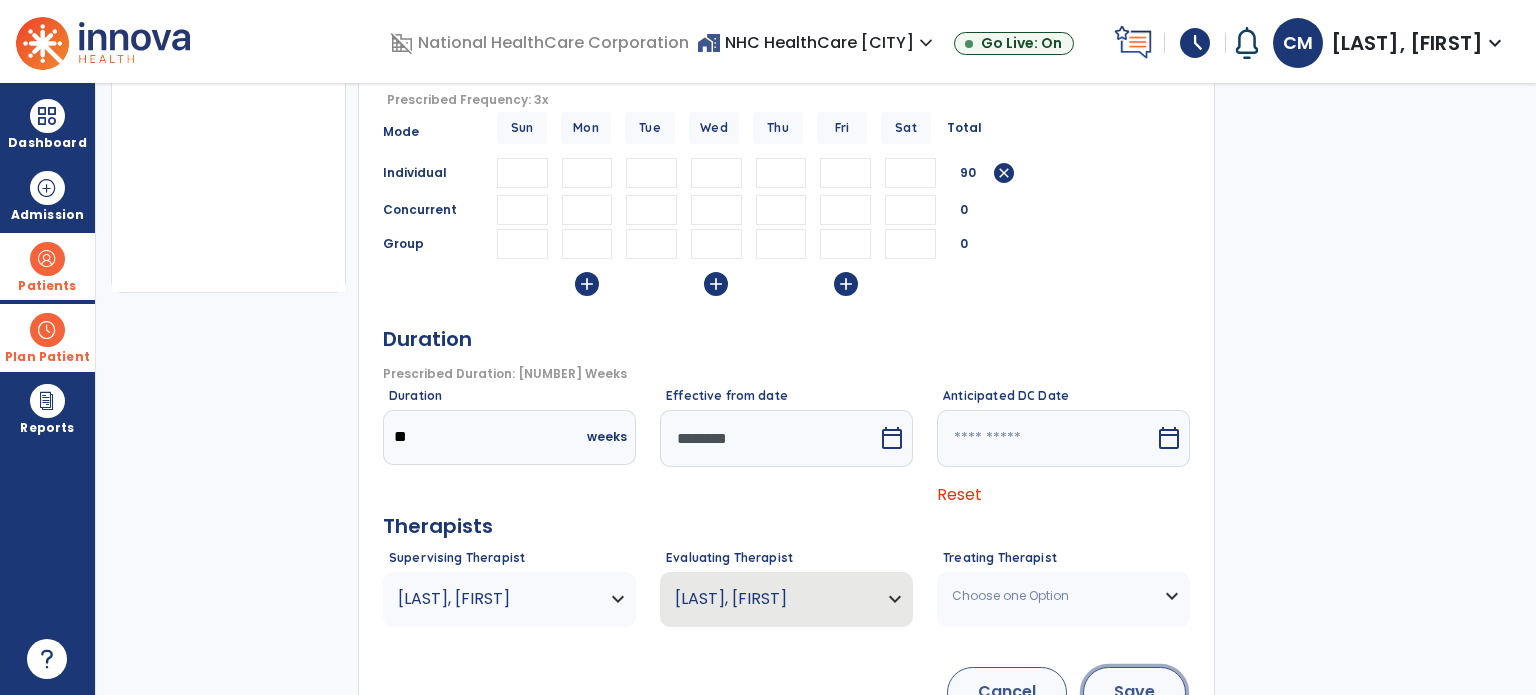 click on "Save" at bounding box center (1134, 692) 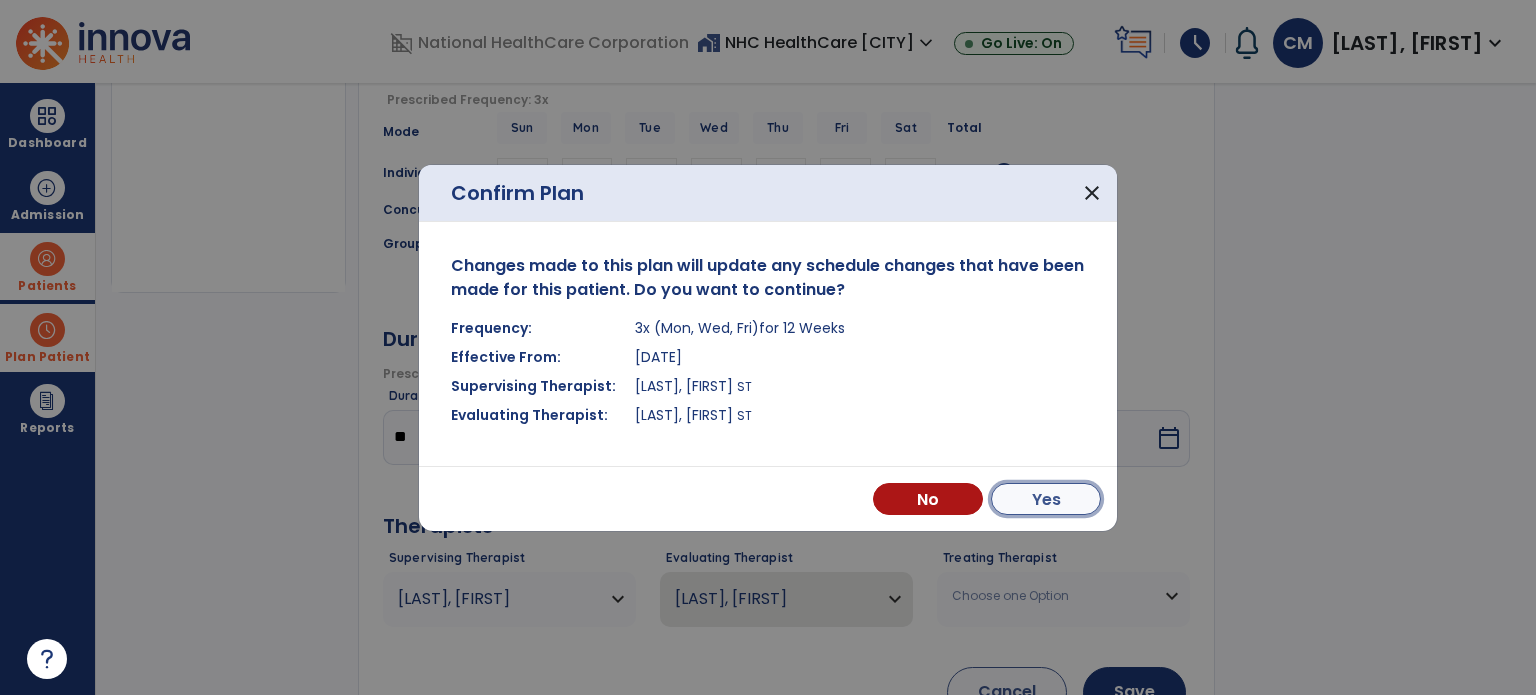 click on "Yes" at bounding box center (1046, 499) 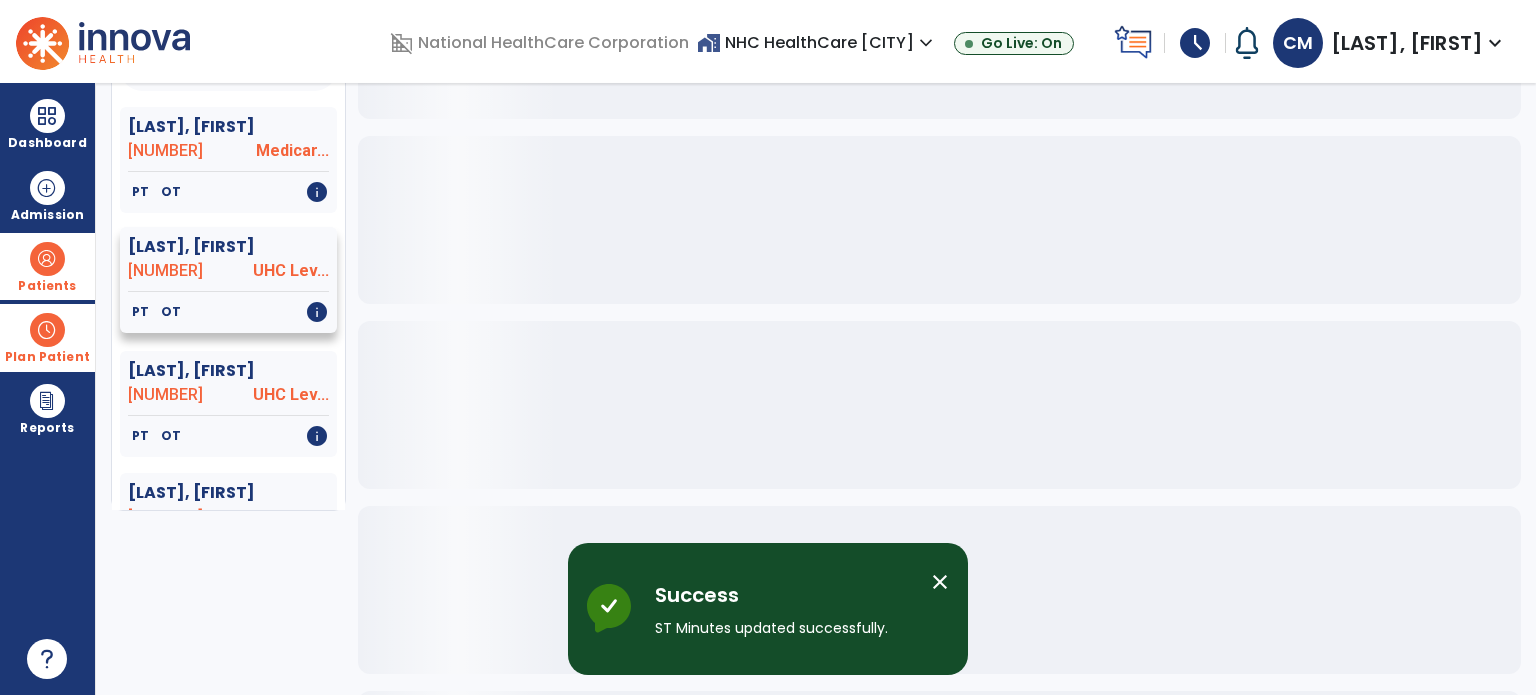 scroll, scrollTop: 0, scrollLeft: 0, axis: both 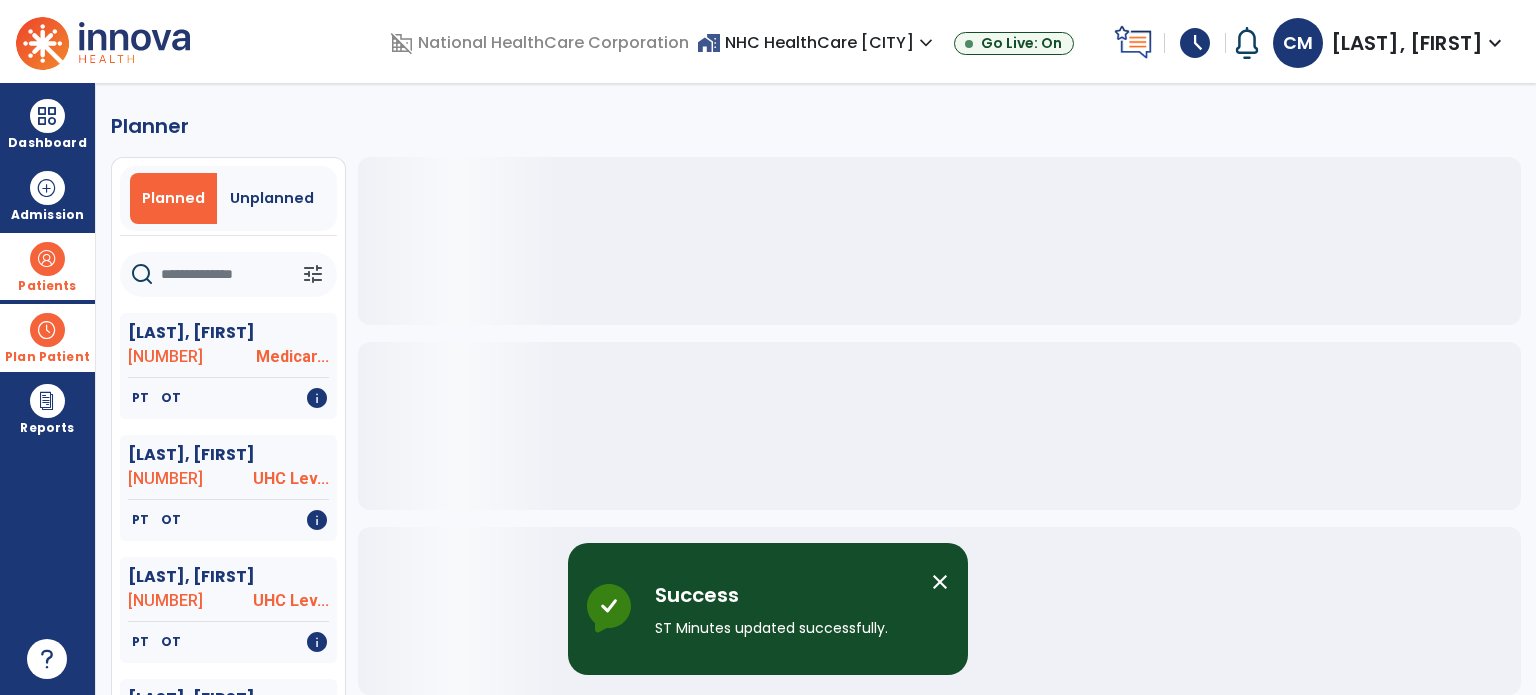 click at bounding box center [209, 274] 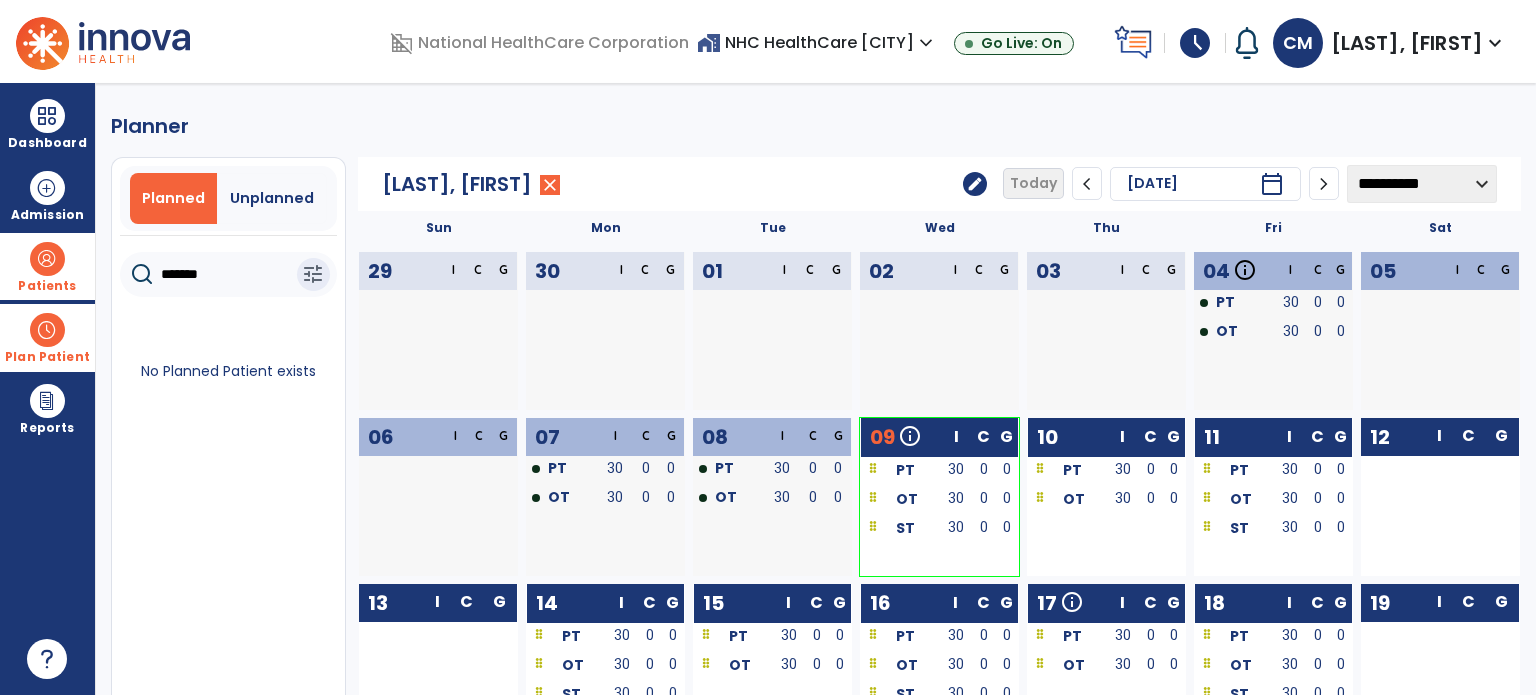 drag, startPoint x: 243, startPoint y: 274, endPoint x: 80, endPoint y: 303, distance: 165.55966 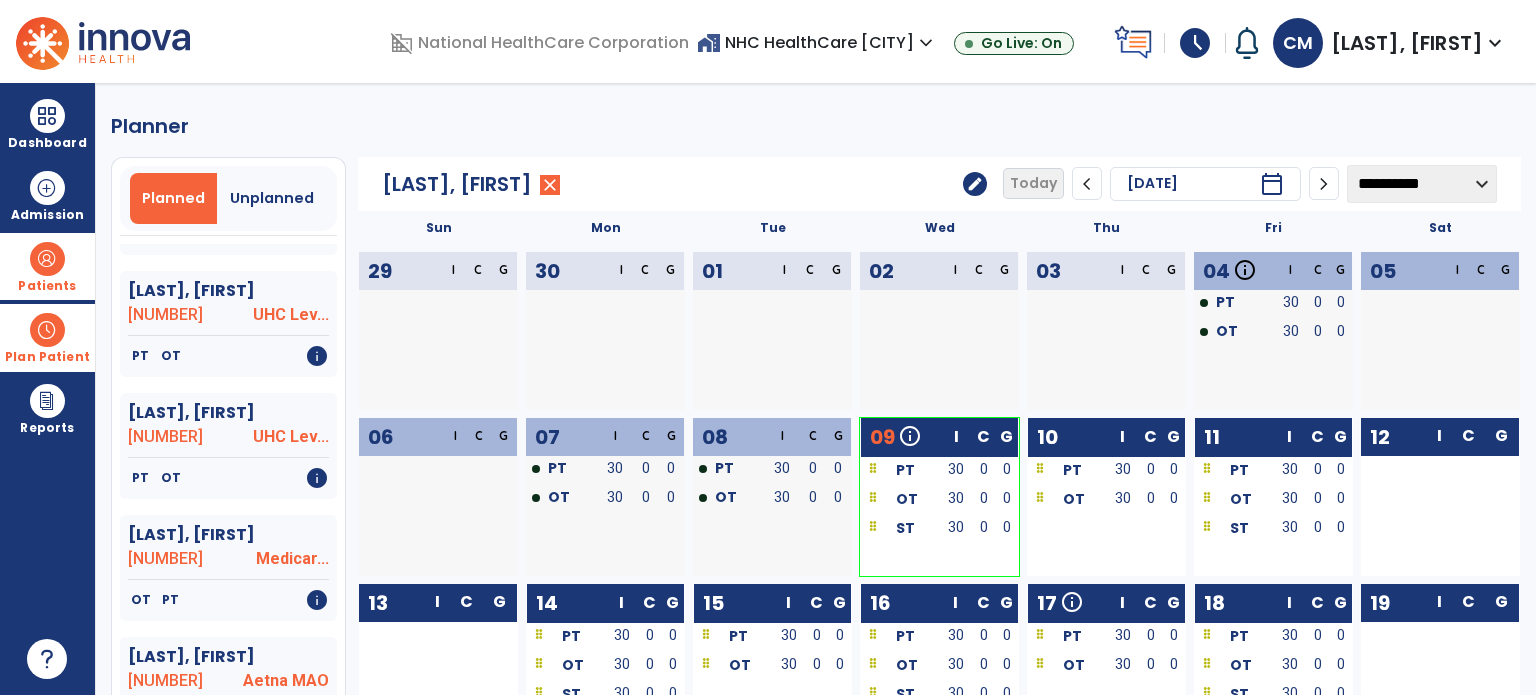 scroll, scrollTop: 0, scrollLeft: 0, axis: both 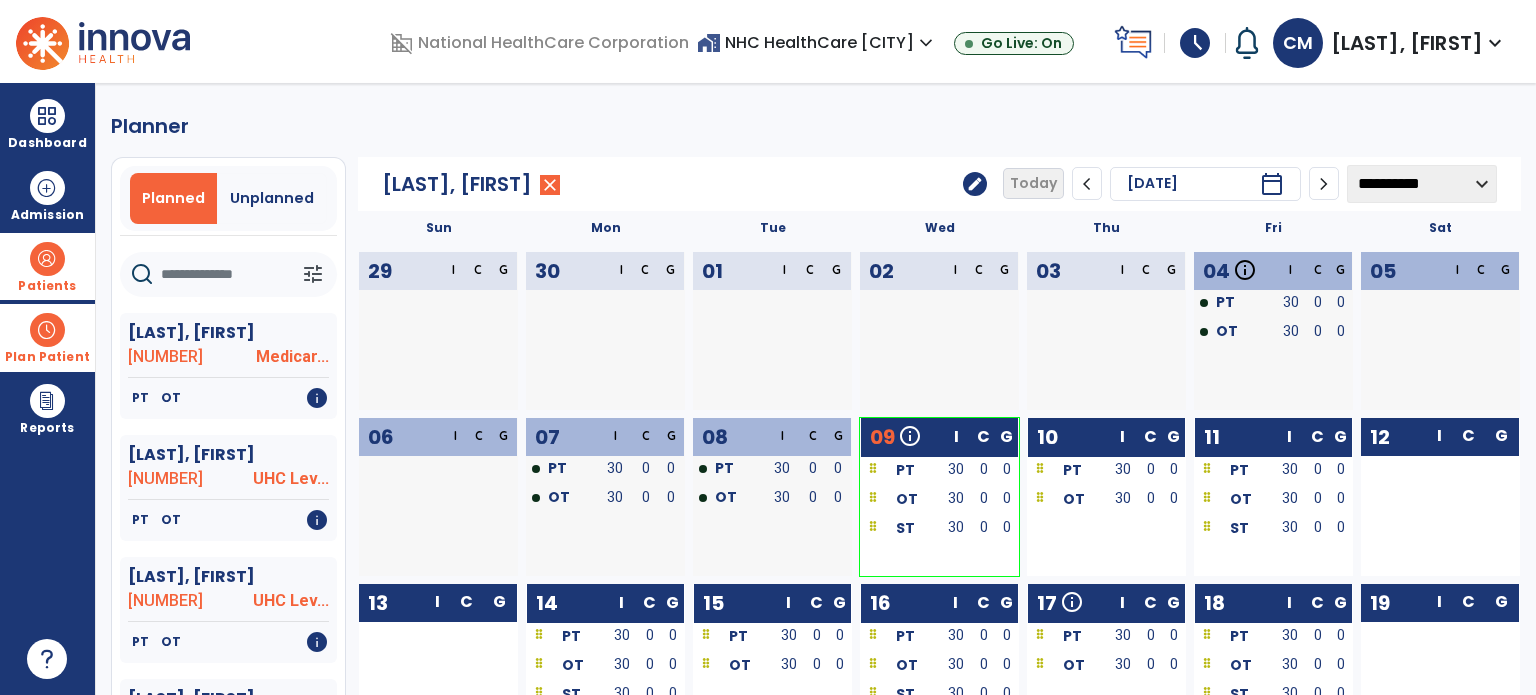 click at bounding box center [209, 274] 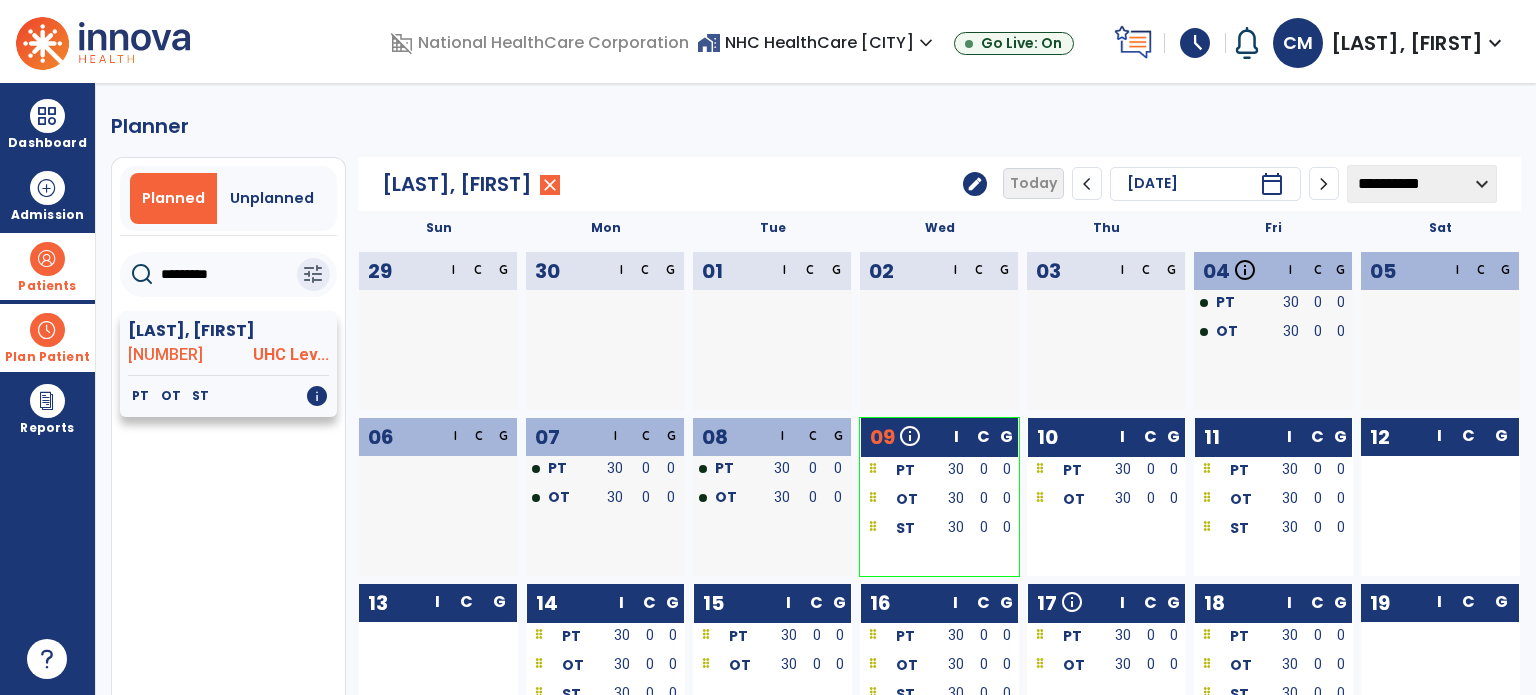 click on "[LAST], [FIRST]" at bounding box center [191, 331] 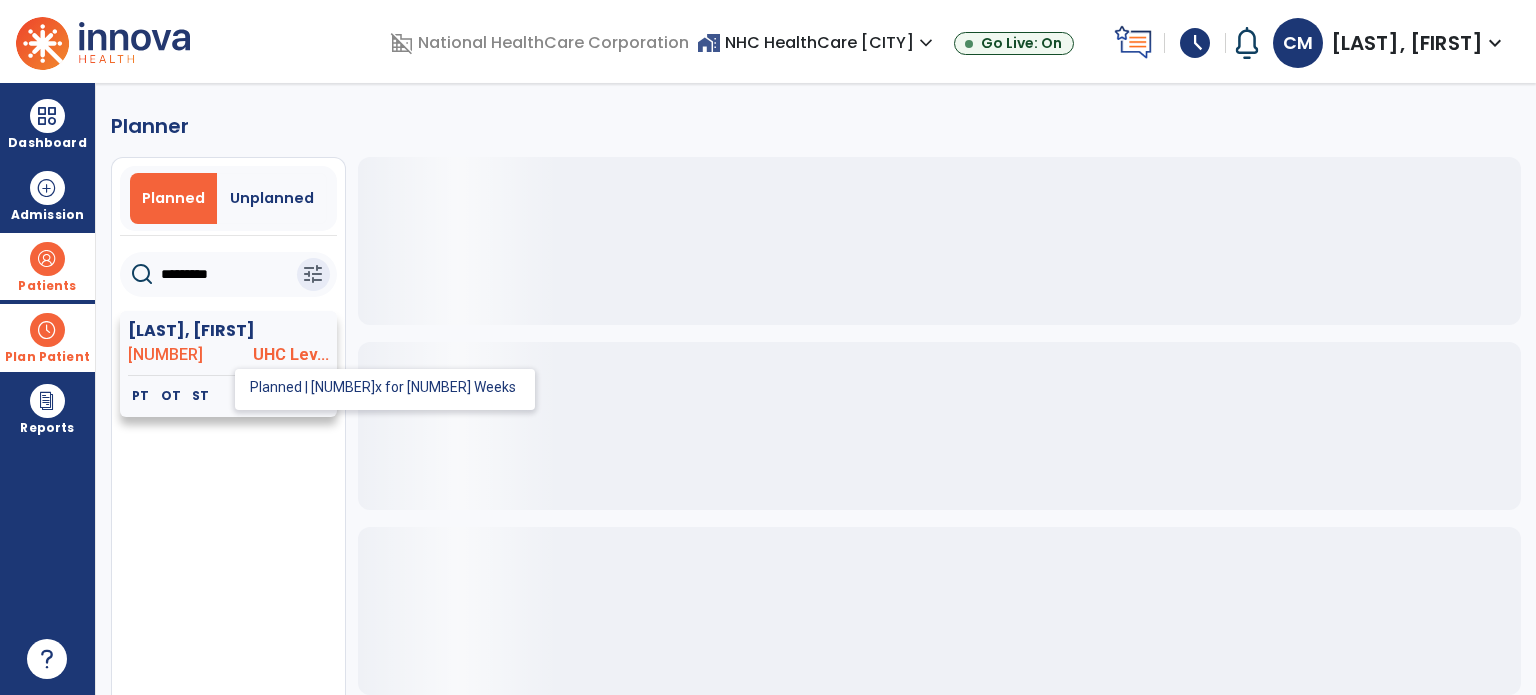 click on "ST" at bounding box center (140, 396) 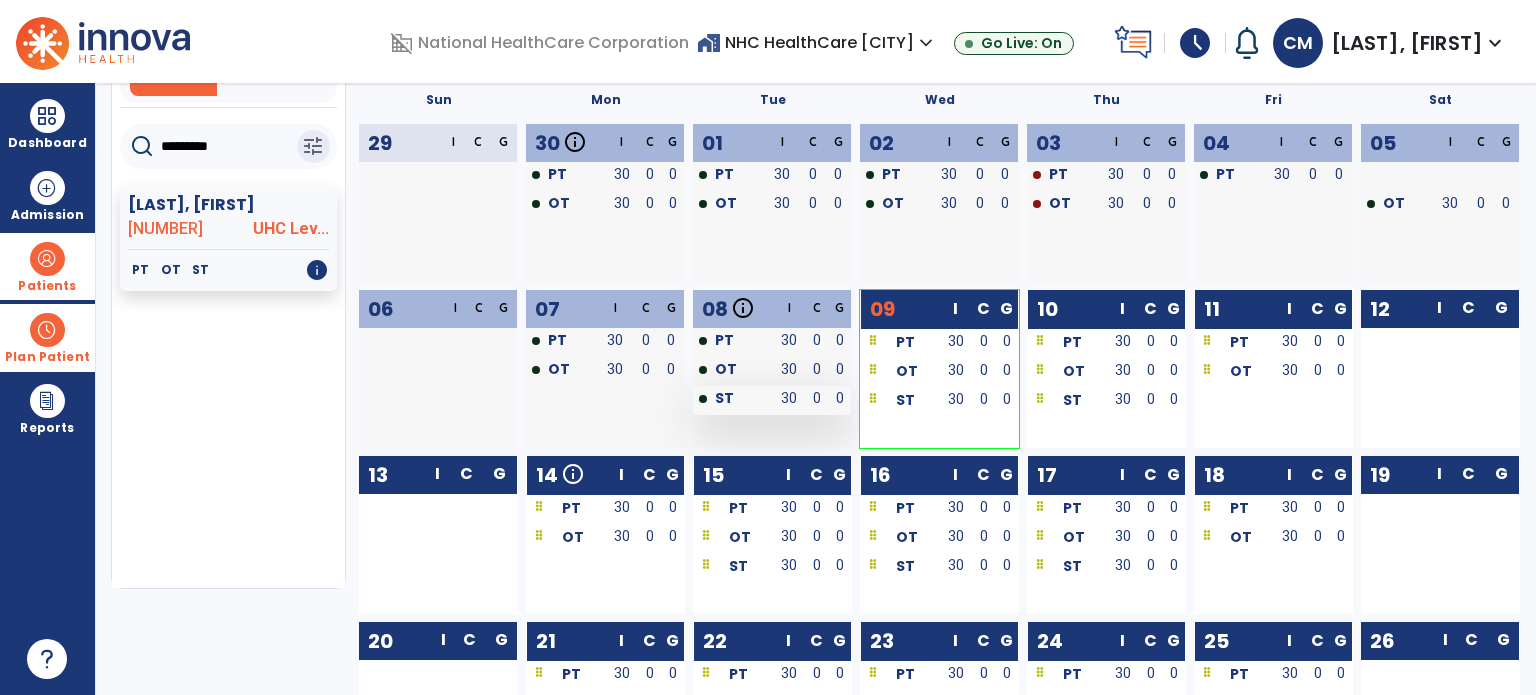 scroll, scrollTop: 144, scrollLeft: 0, axis: vertical 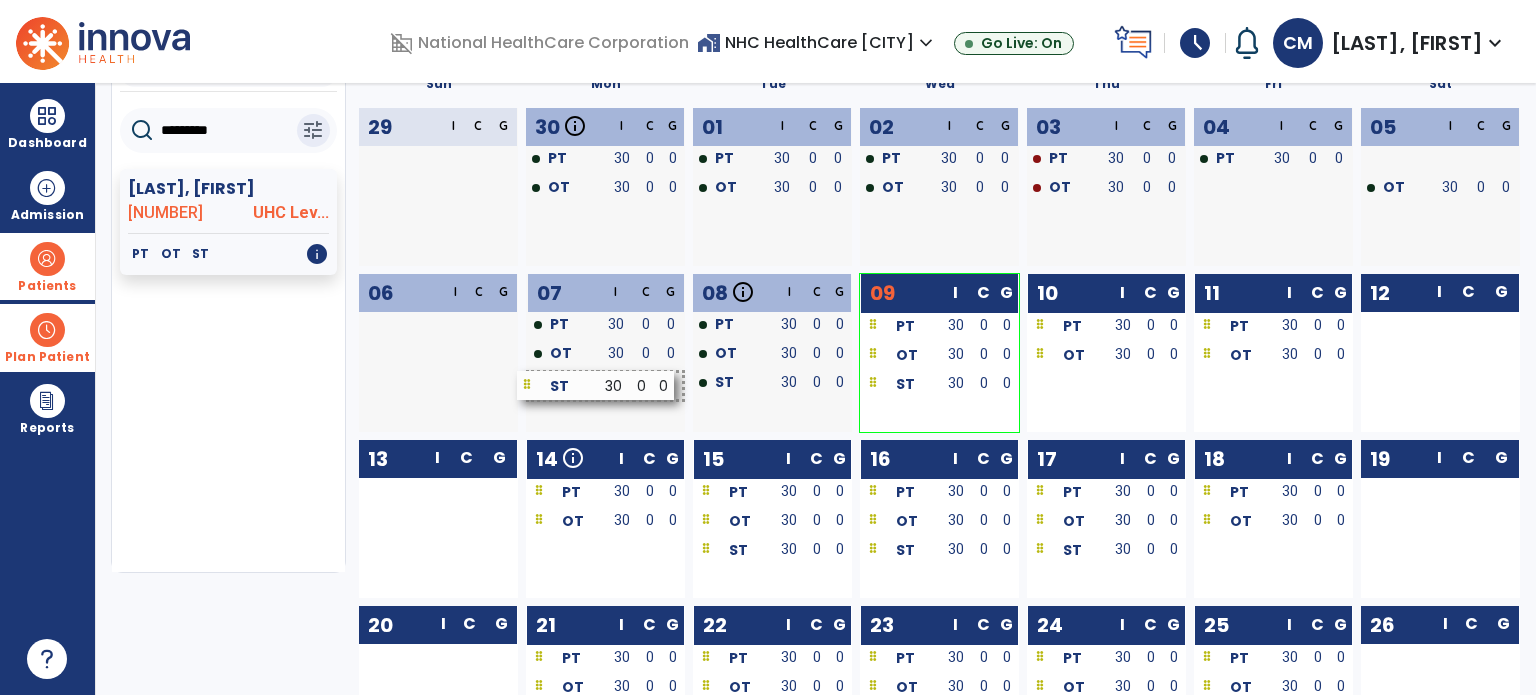 drag, startPoint x: 1103, startPoint y: 391, endPoint x: 593, endPoint y: 393, distance: 510.00394 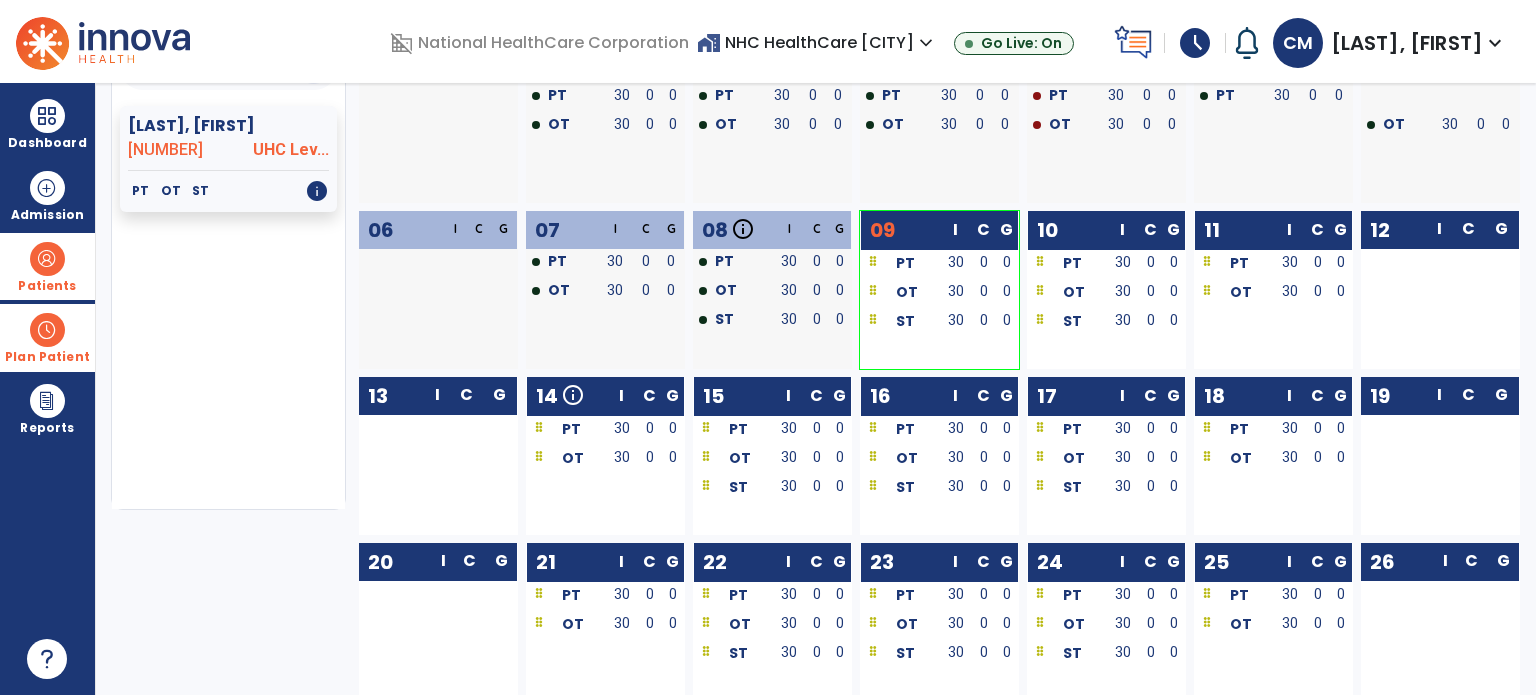 scroll, scrollTop: 208, scrollLeft: 0, axis: vertical 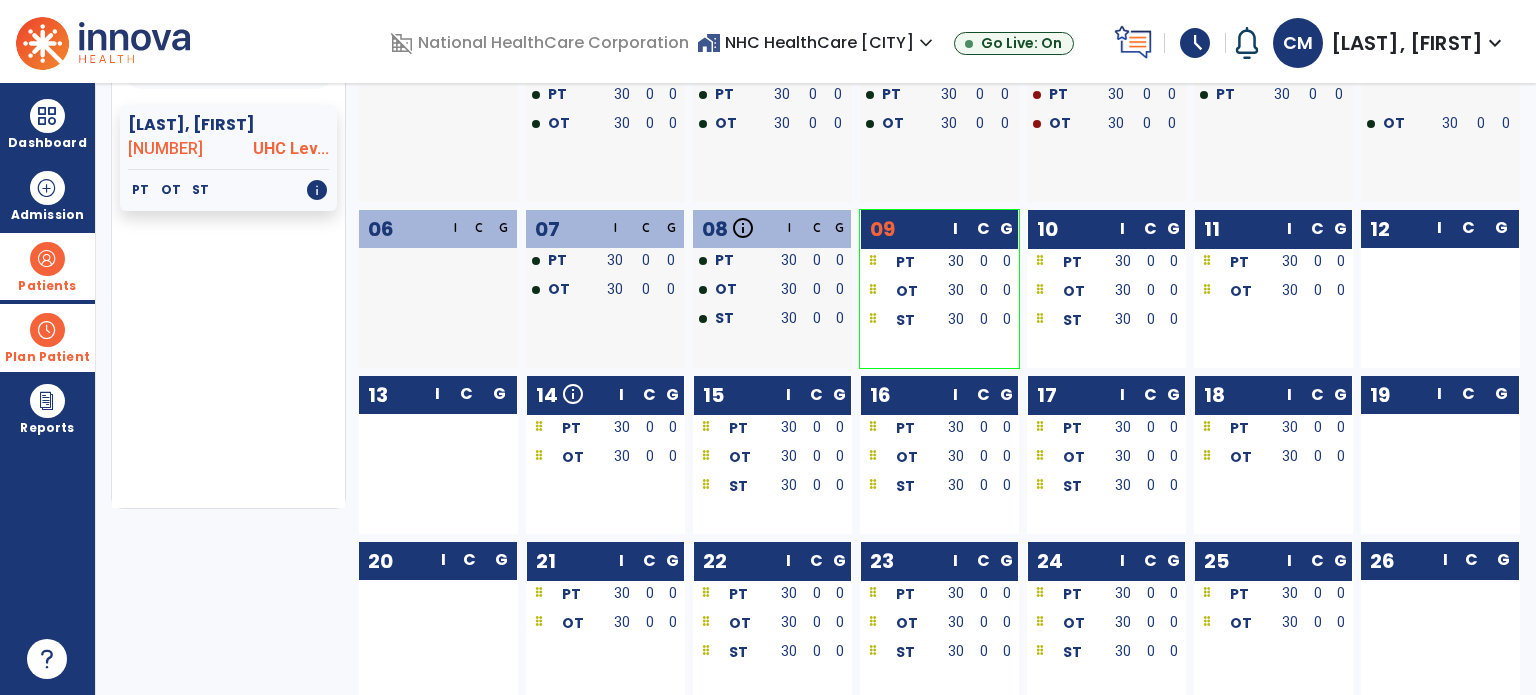 click on "I" at bounding box center [1123, 229] 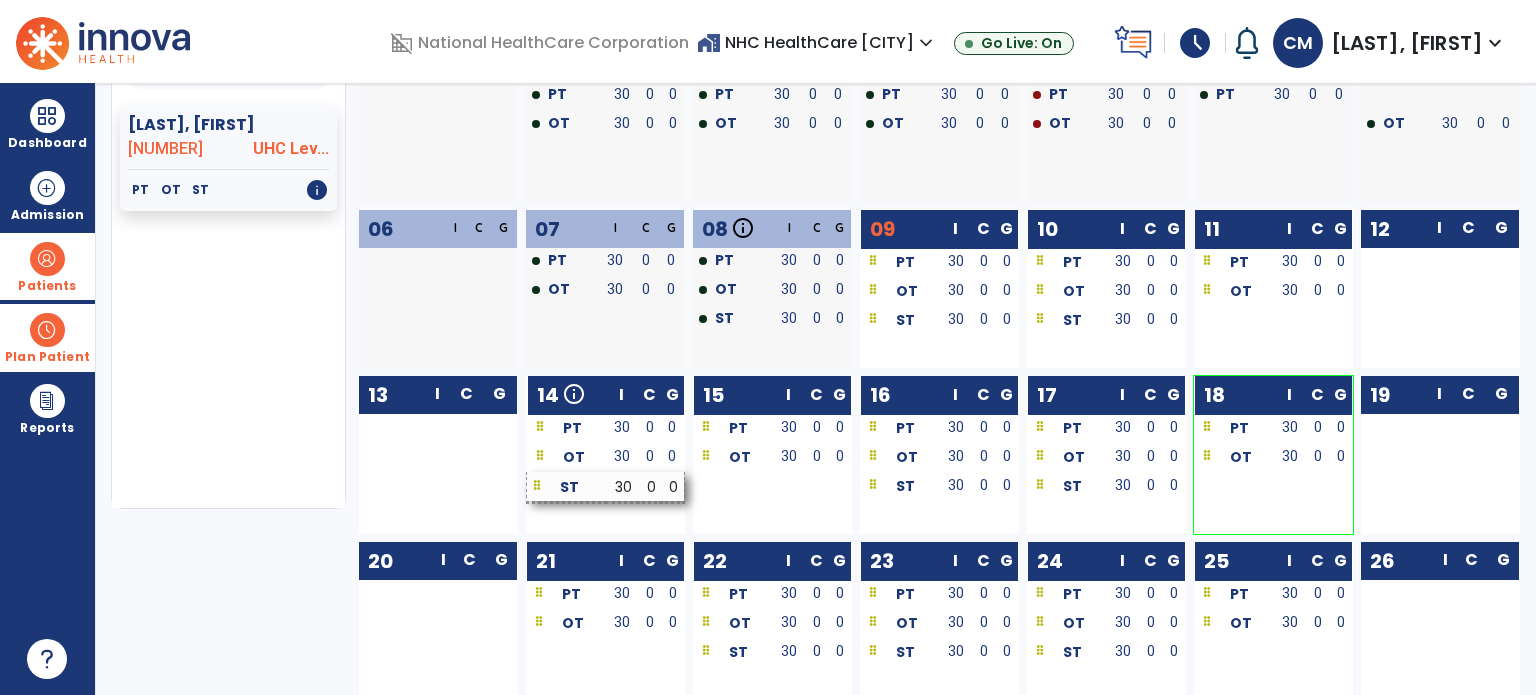 drag, startPoint x: 778, startPoint y: 491, endPoint x: 612, endPoint y: 491, distance: 166 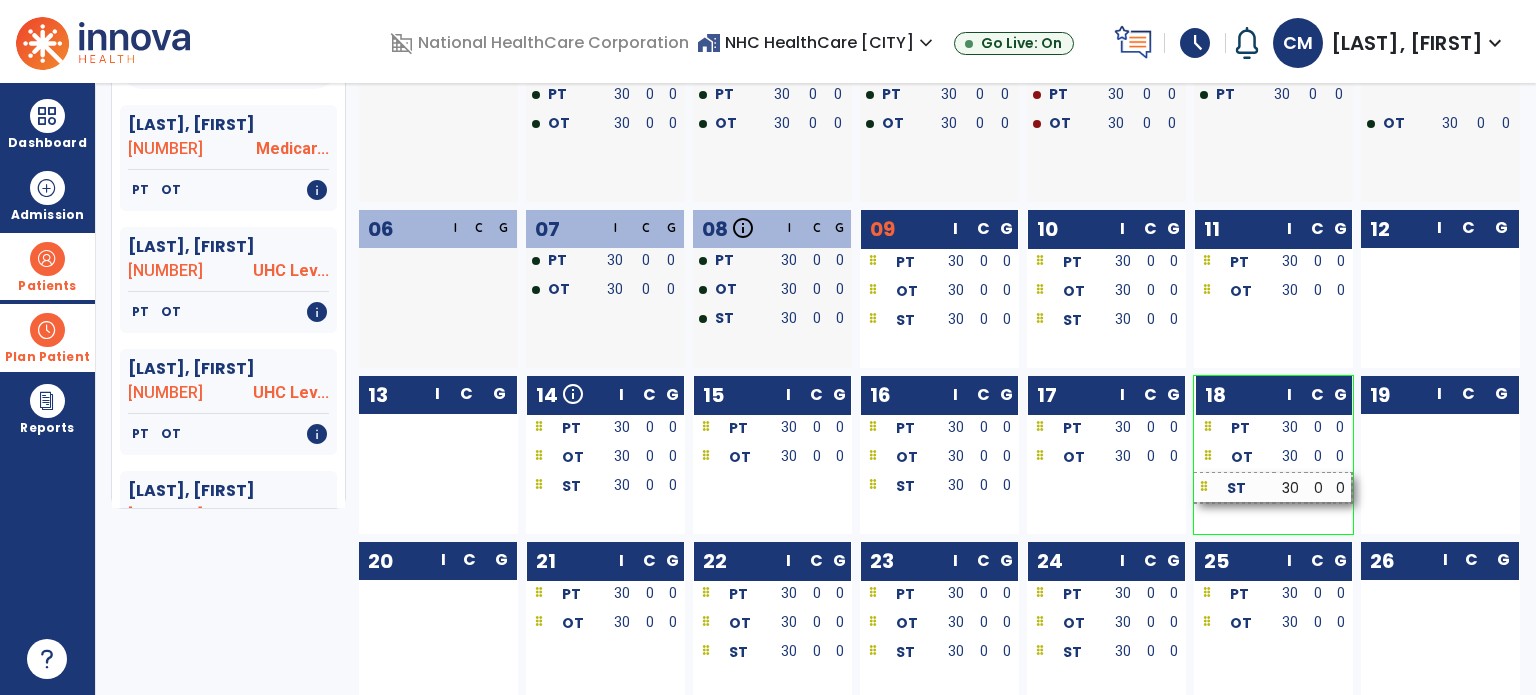drag, startPoint x: 1142, startPoint y: 495, endPoint x: 1309, endPoint y: 496, distance: 167.00299 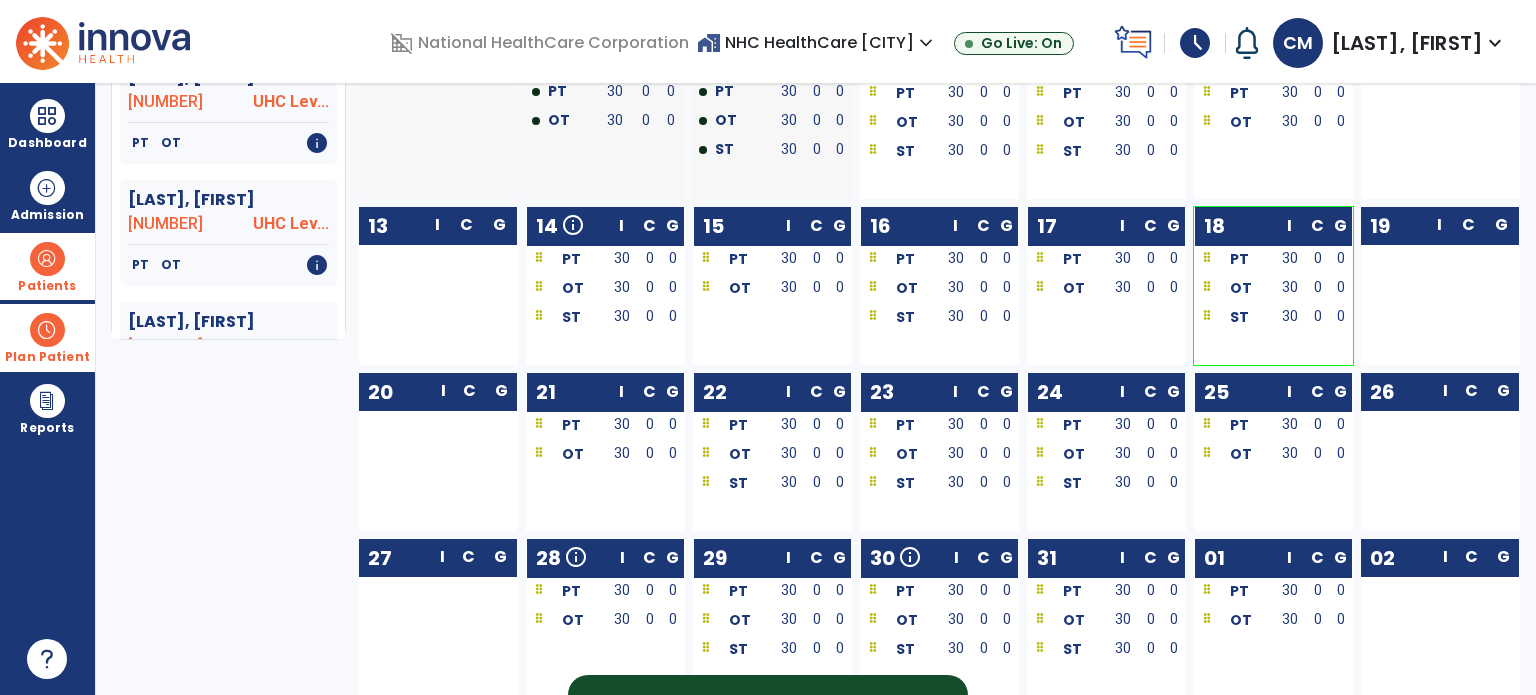 scroll, scrollTop: 376, scrollLeft: 0, axis: vertical 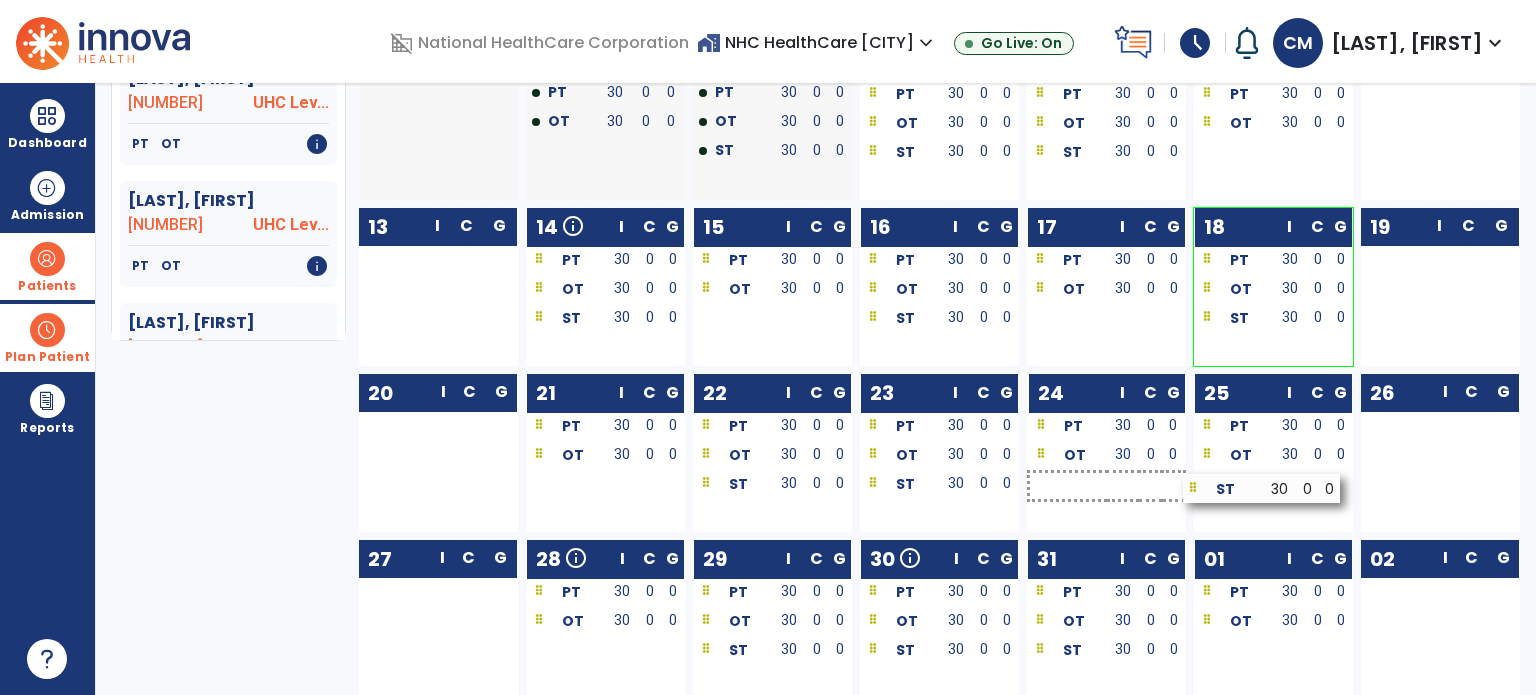 drag, startPoint x: 1124, startPoint y: 494, endPoint x: 1280, endPoint y: 498, distance: 156.05127 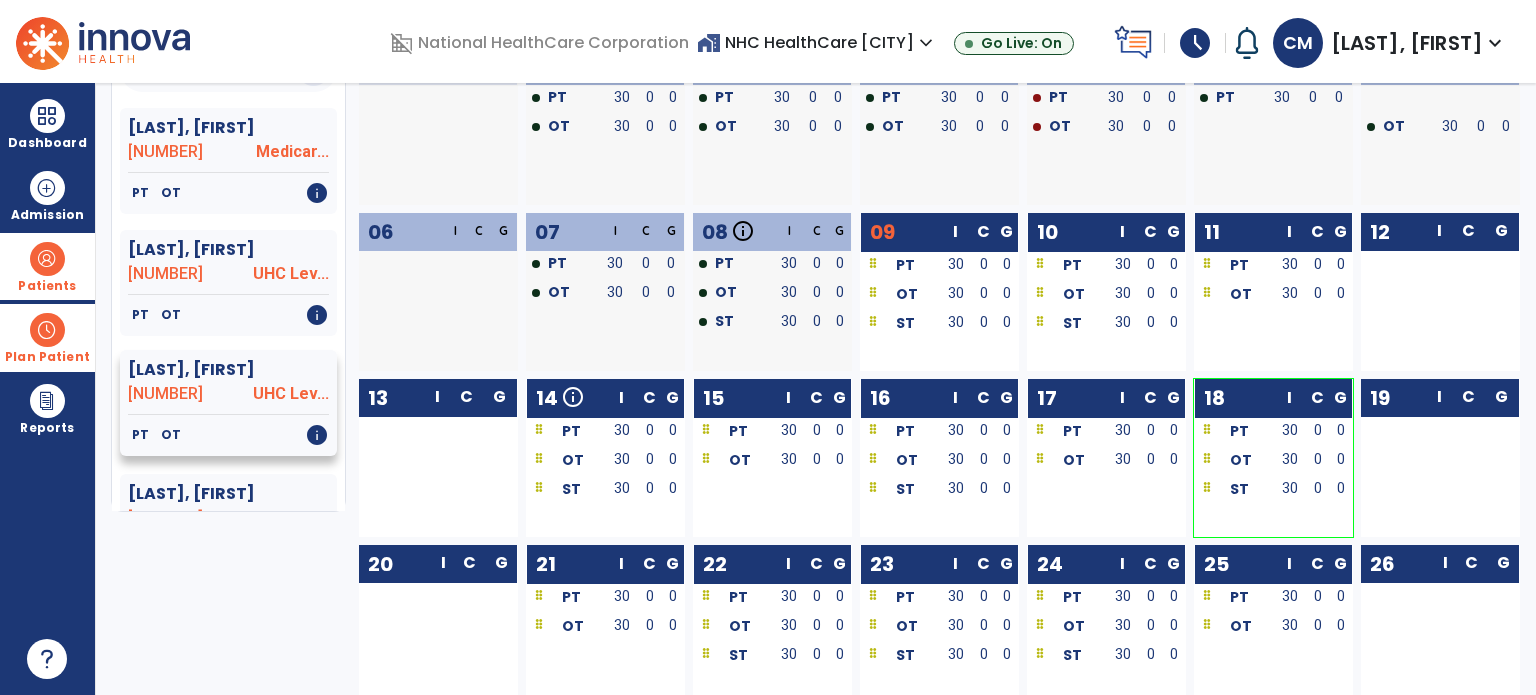 scroll, scrollTop: 0, scrollLeft: 0, axis: both 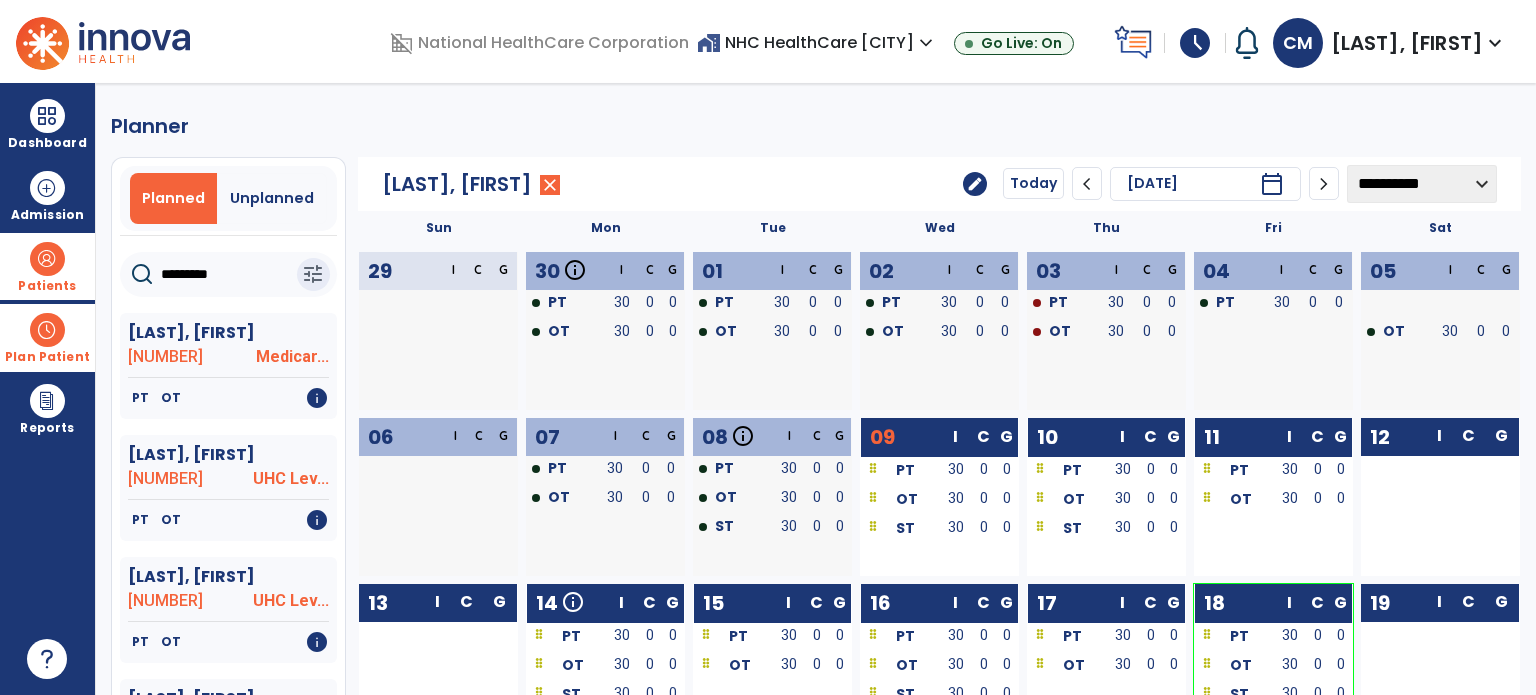 click on "*********" at bounding box center [209, 274] 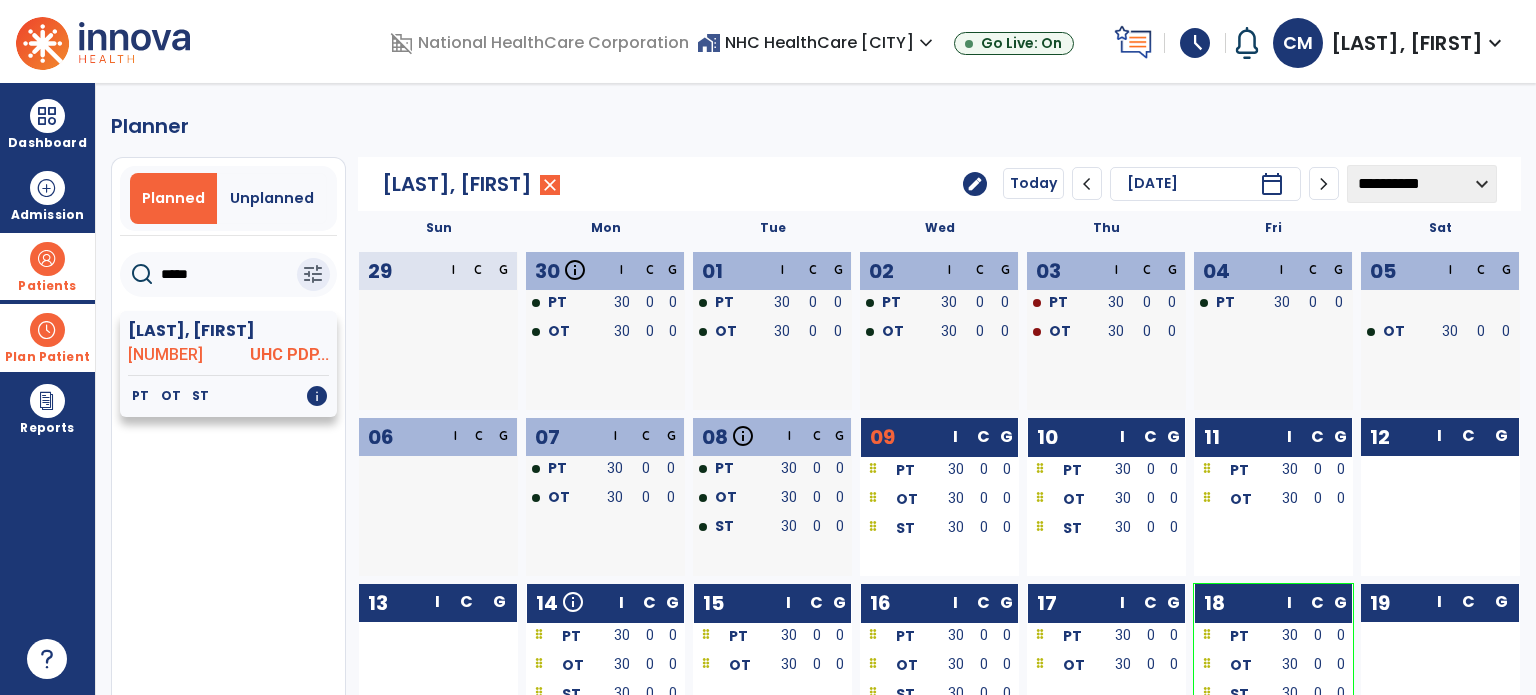 type on "*****" 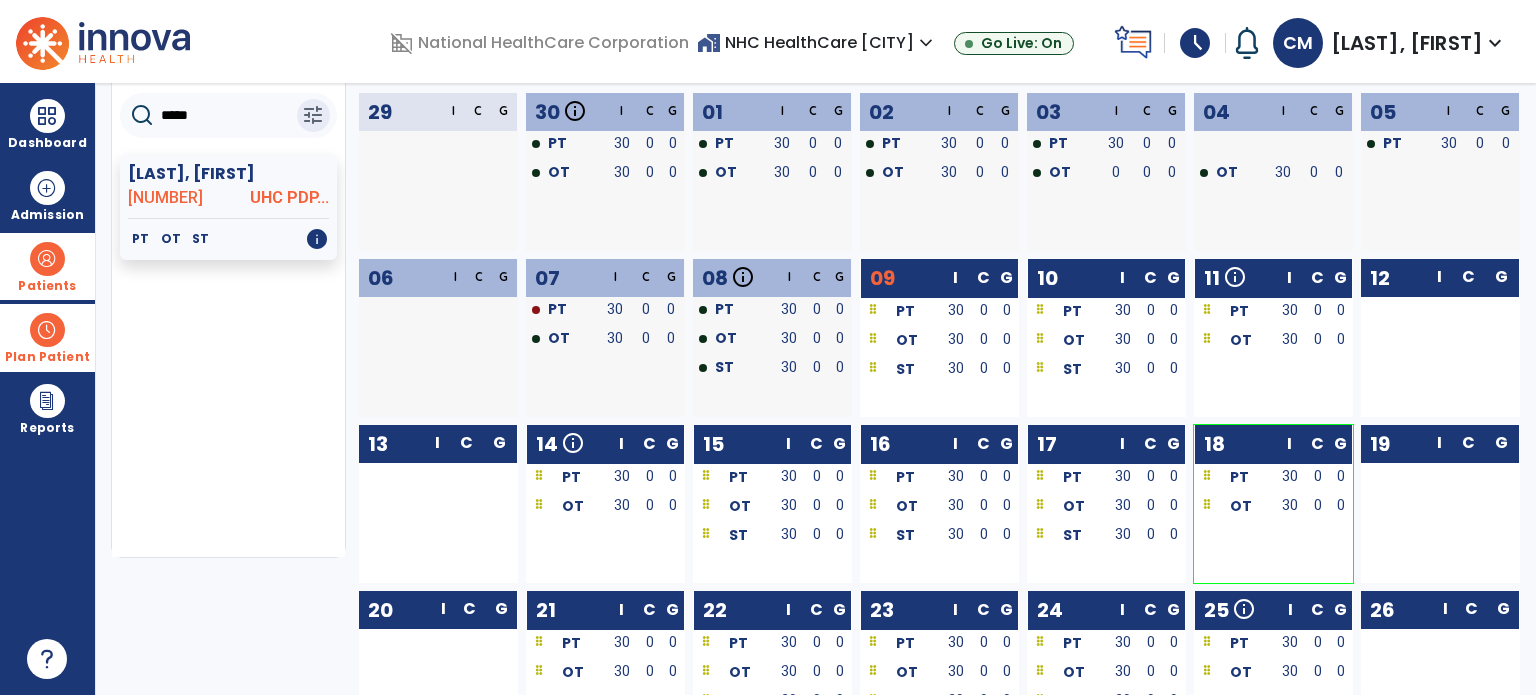 scroll, scrollTop: 151, scrollLeft: 0, axis: vertical 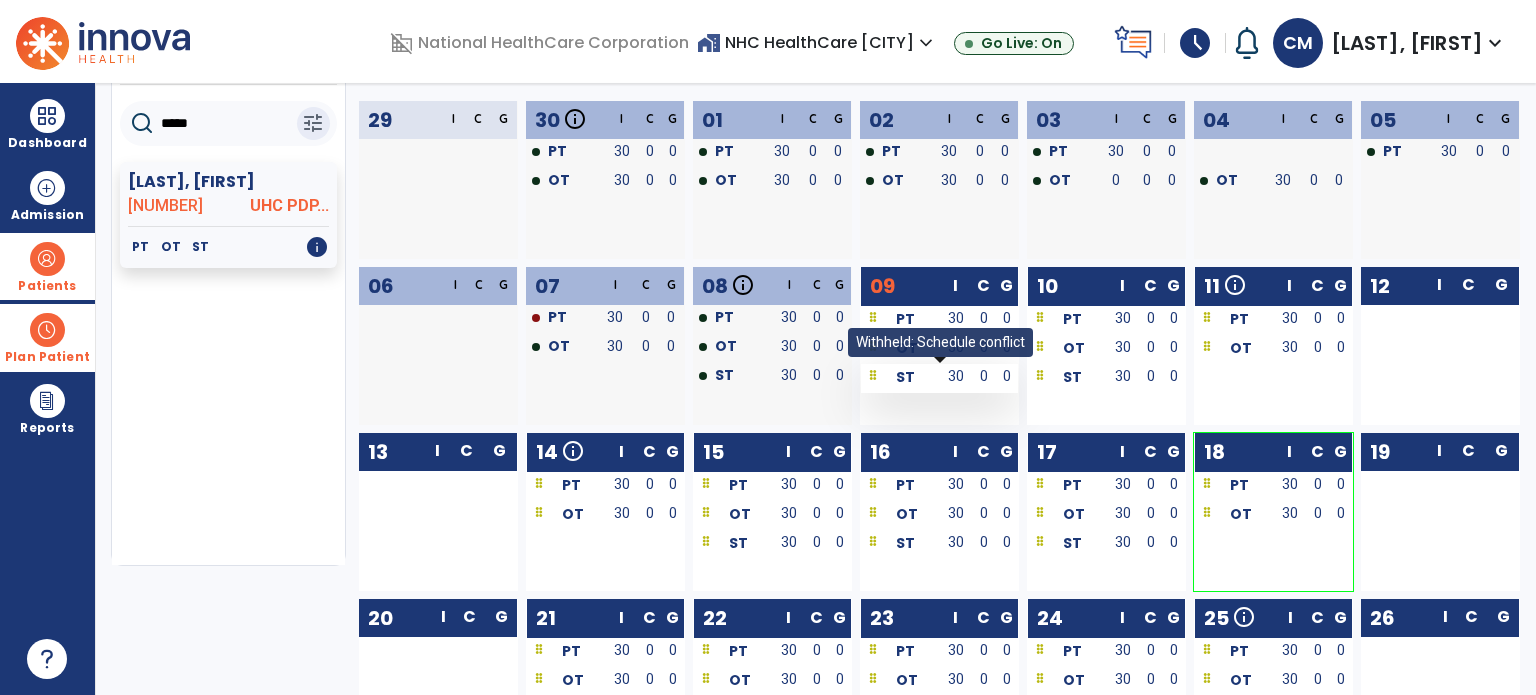 click on "30" at bounding box center [956, 376] 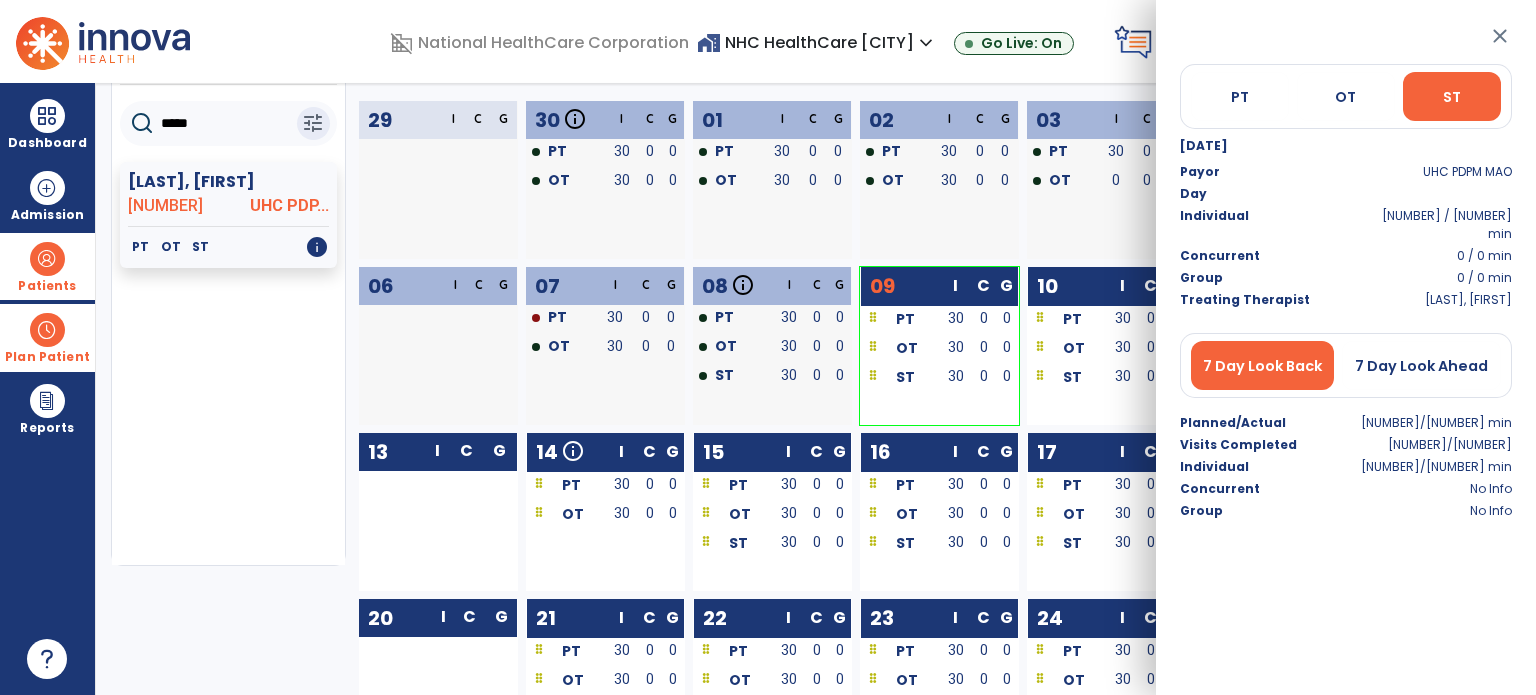 click on "[NUMBER] I C G PT [NUMBER] [NUMBER] [NUMBER] OT [NUMBER] [NUMBER] [NUMBER]" at bounding box center [438, 180] 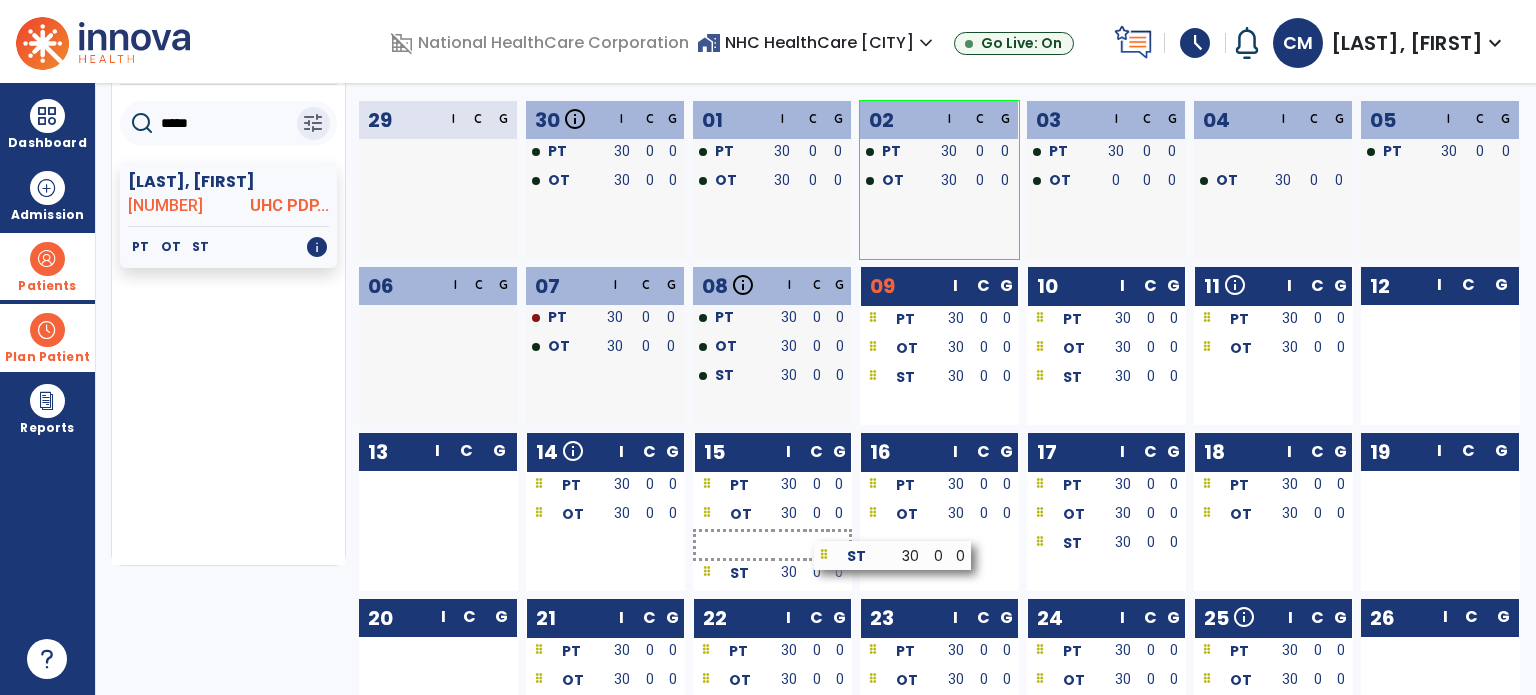 drag, startPoint x: 974, startPoint y: 549, endPoint x: 930, endPoint y: 561, distance: 45.607018 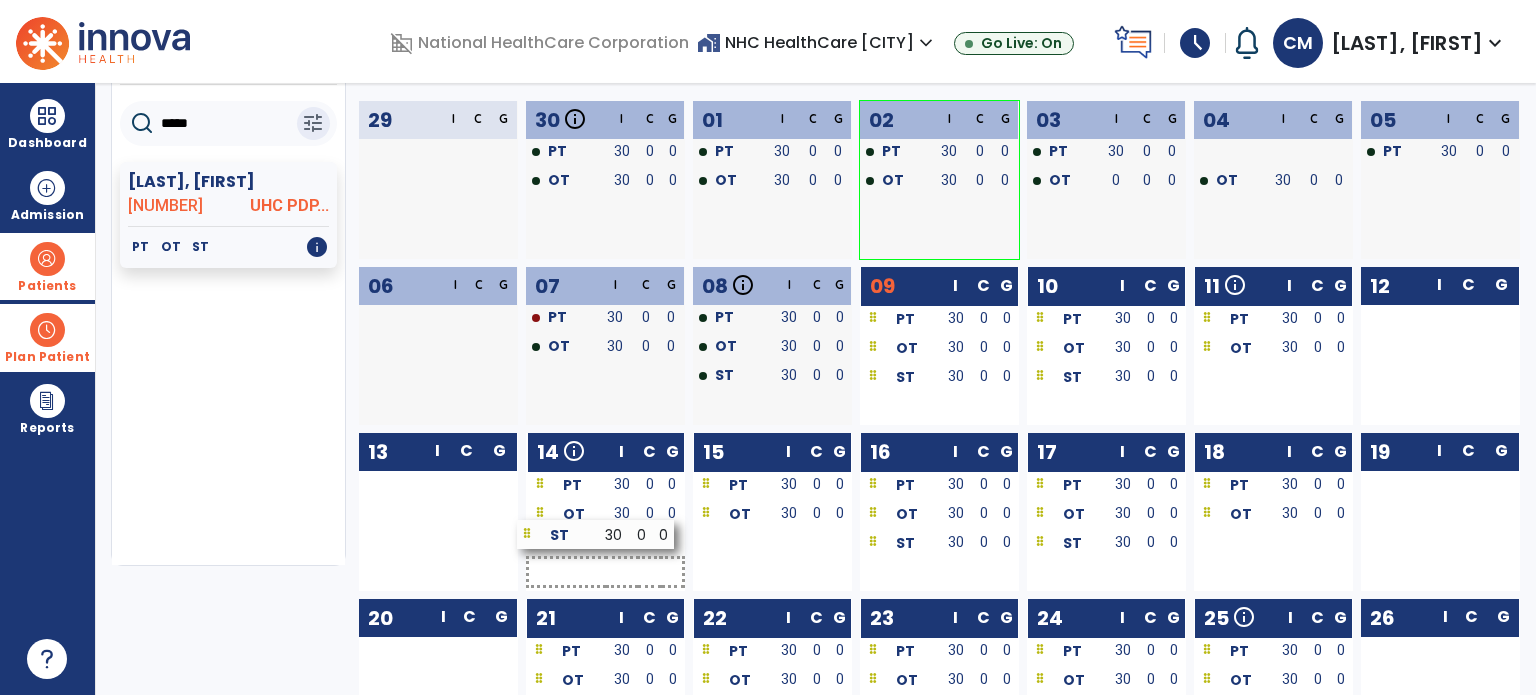 drag, startPoint x: 820, startPoint y: 552, endPoint x: 656, endPoint y: 547, distance: 164.0762 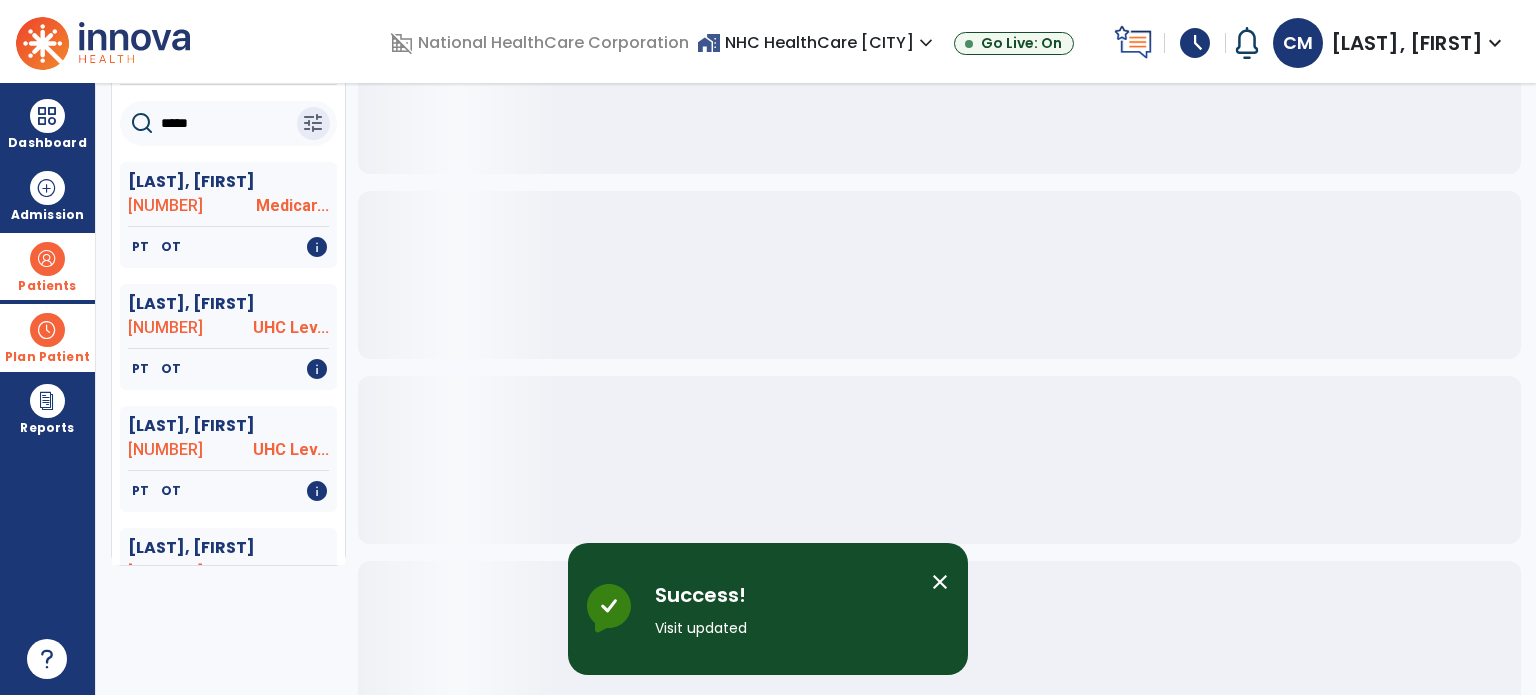 drag, startPoint x: 1092, startPoint y: 576, endPoint x: 1230, endPoint y: 578, distance: 138.0145 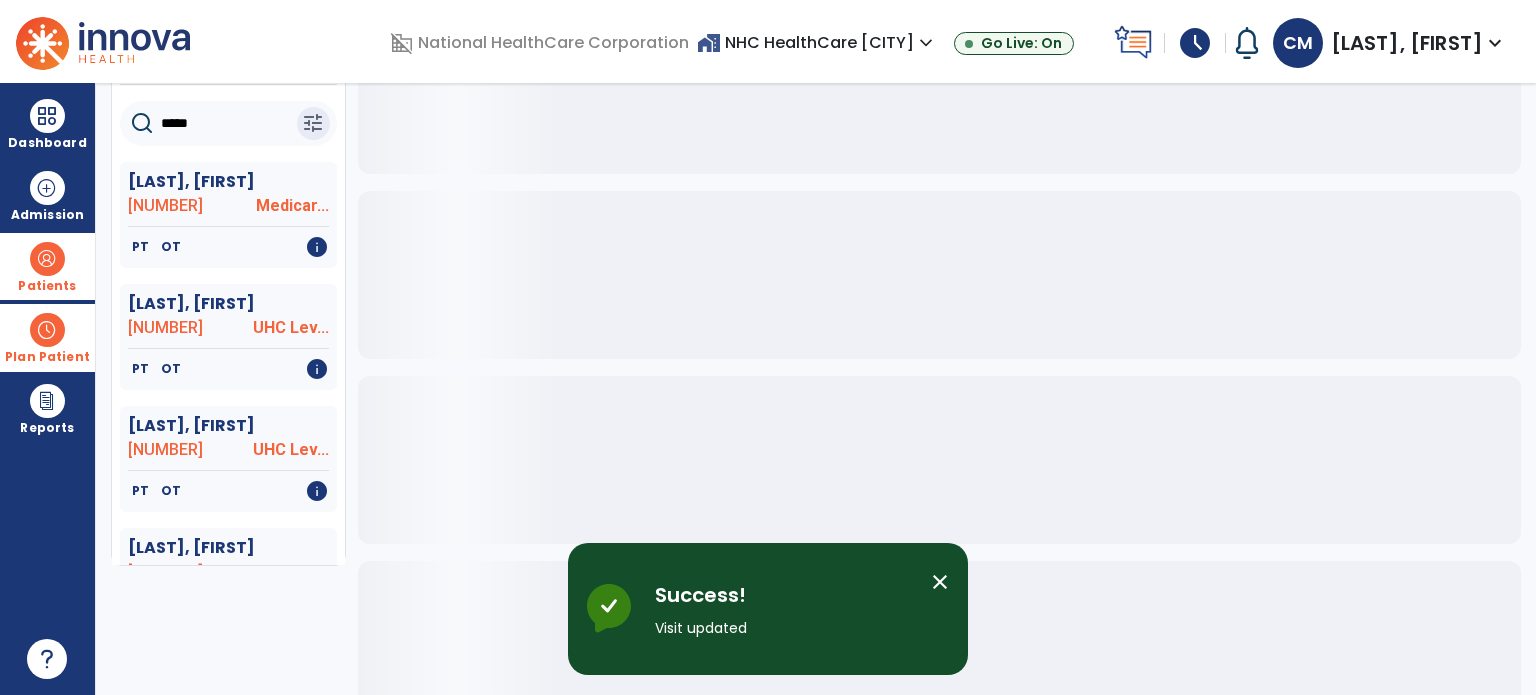 click on "close" at bounding box center (940, 582) 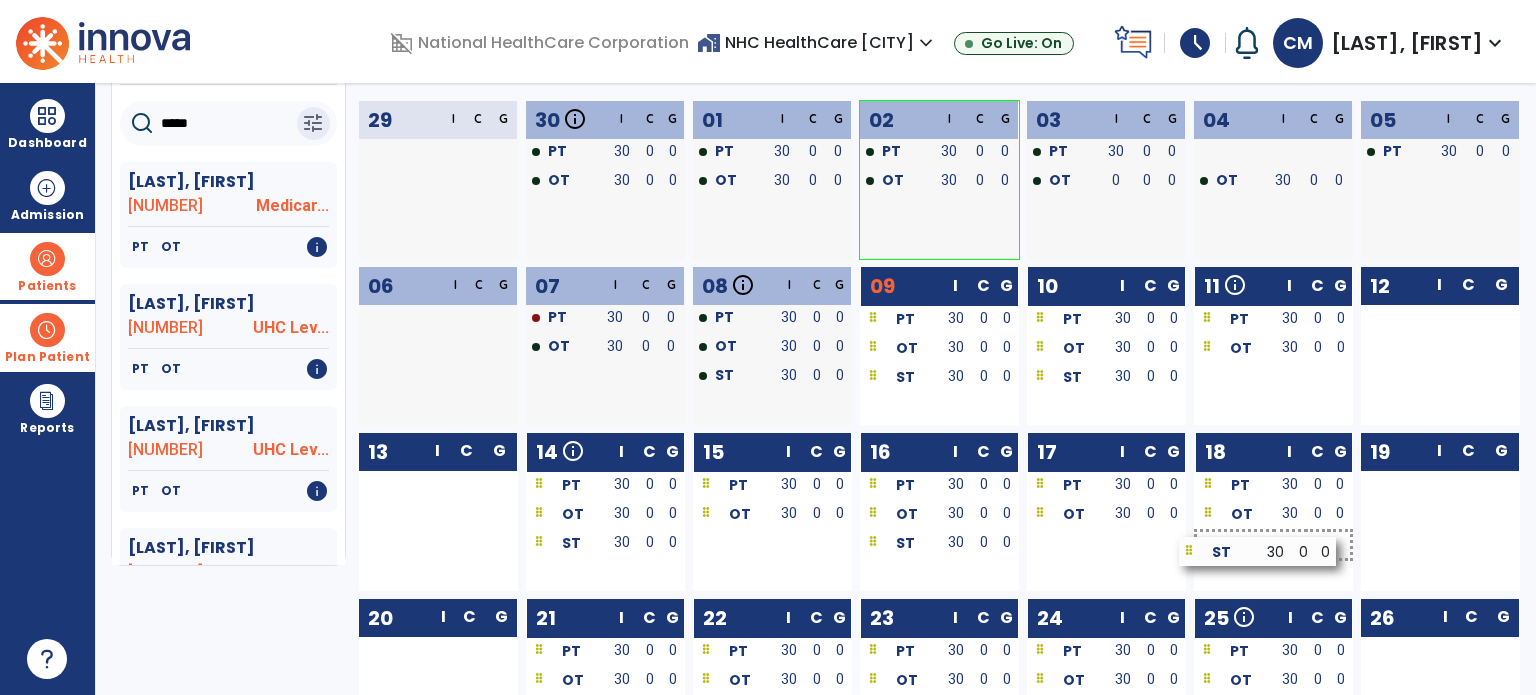 drag, startPoint x: 1098, startPoint y: 543, endPoint x: 1260, endPoint y: 543, distance: 162 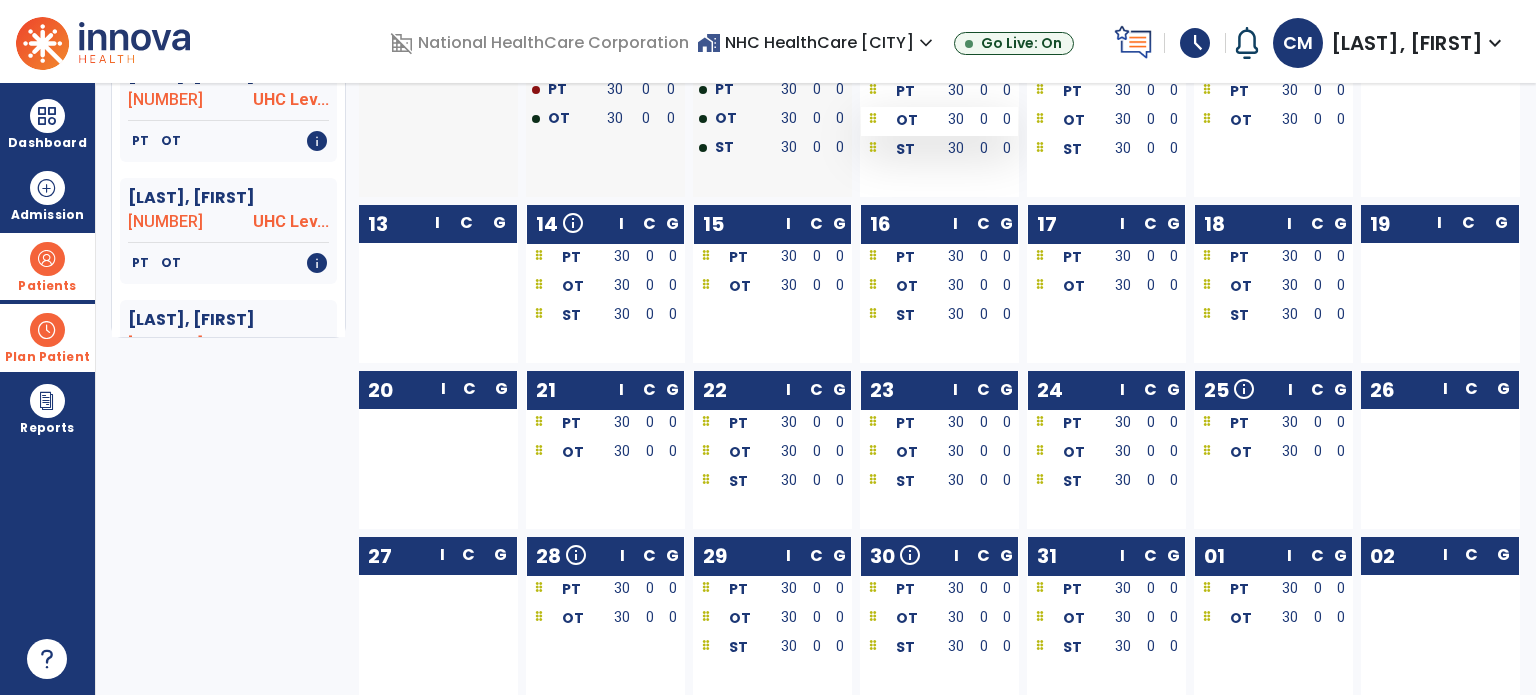 scroll, scrollTop: 375, scrollLeft: 0, axis: vertical 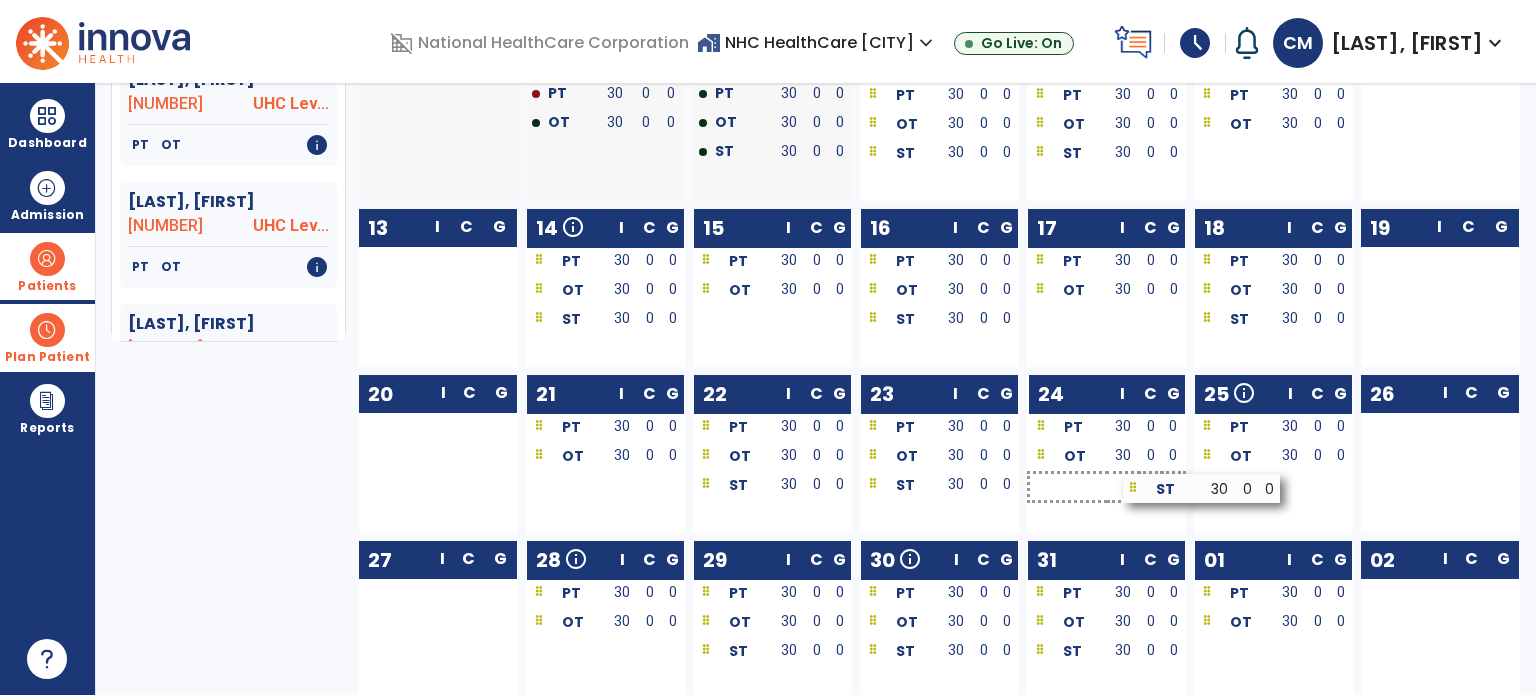 drag, startPoint x: 1072, startPoint y: 498, endPoint x: 1135, endPoint y: 493, distance: 63.1981 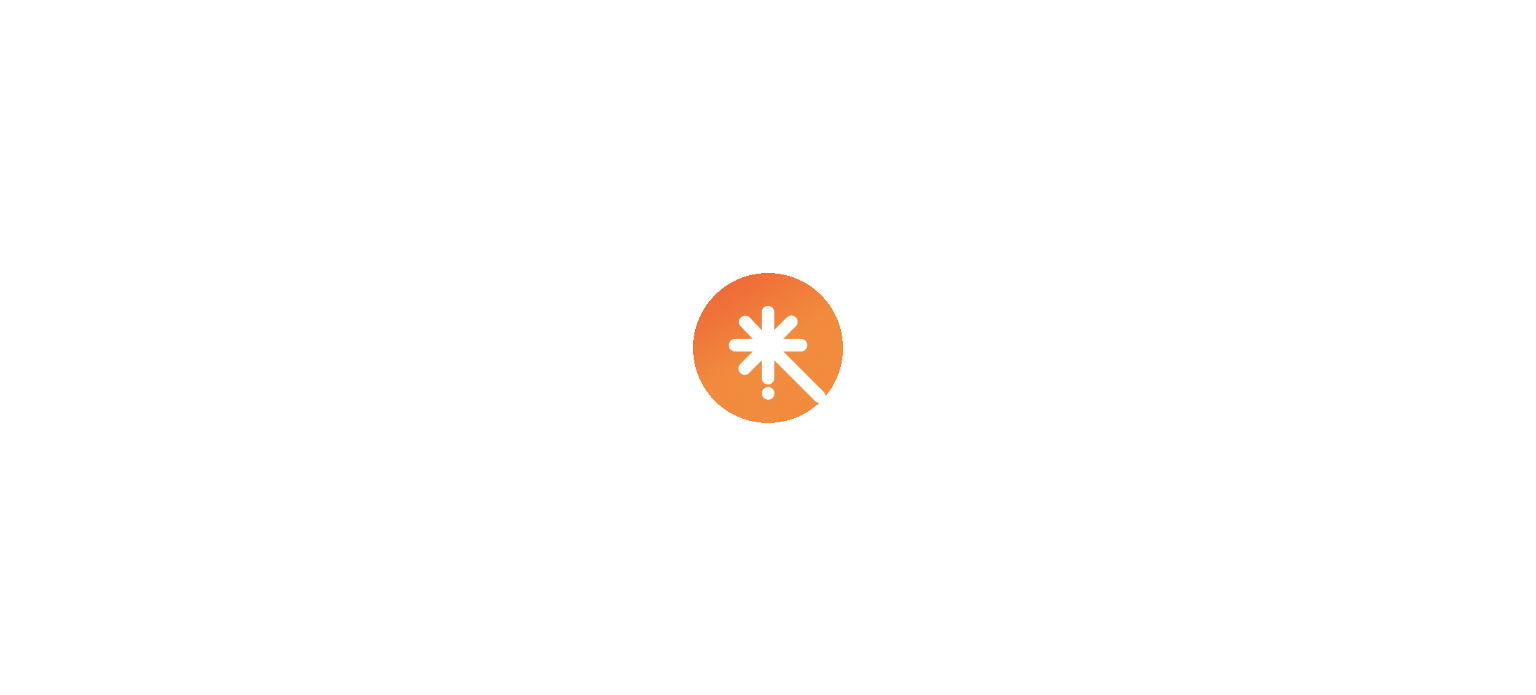 scroll, scrollTop: 0, scrollLeft: 0, axis: both 